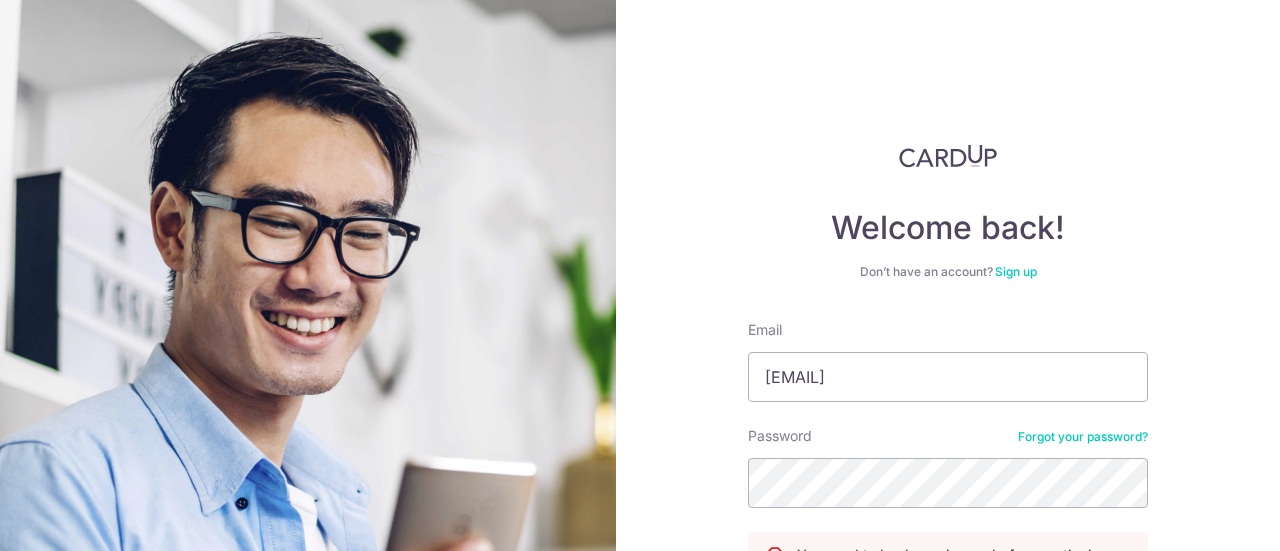 scroll, scrollTop: 0, scrollLeft: 0, axis: both 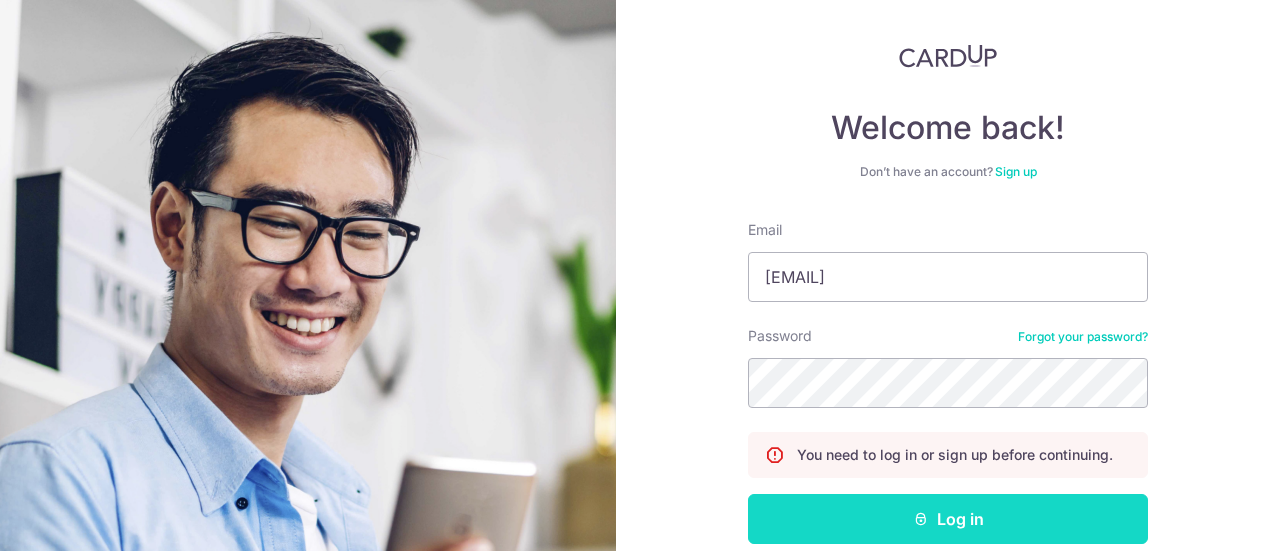 click on "Log in" at bounding box center [948, 519] 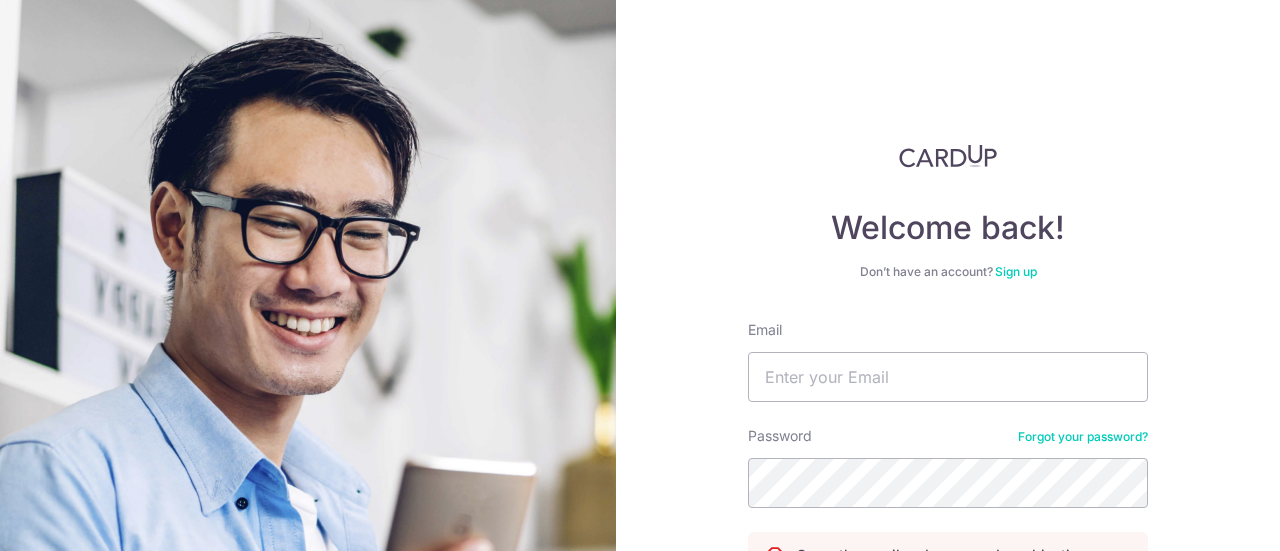 scroll, scrollTop: 0, scrollLeft: 0, axis: both 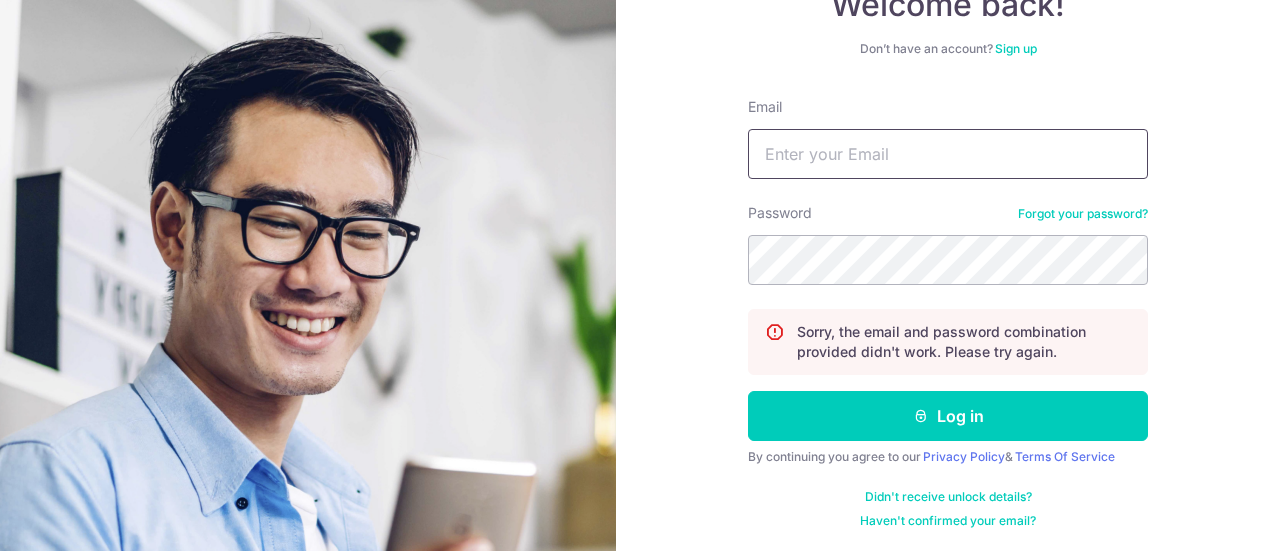 click on "Email" at bounding box center (948, 154) 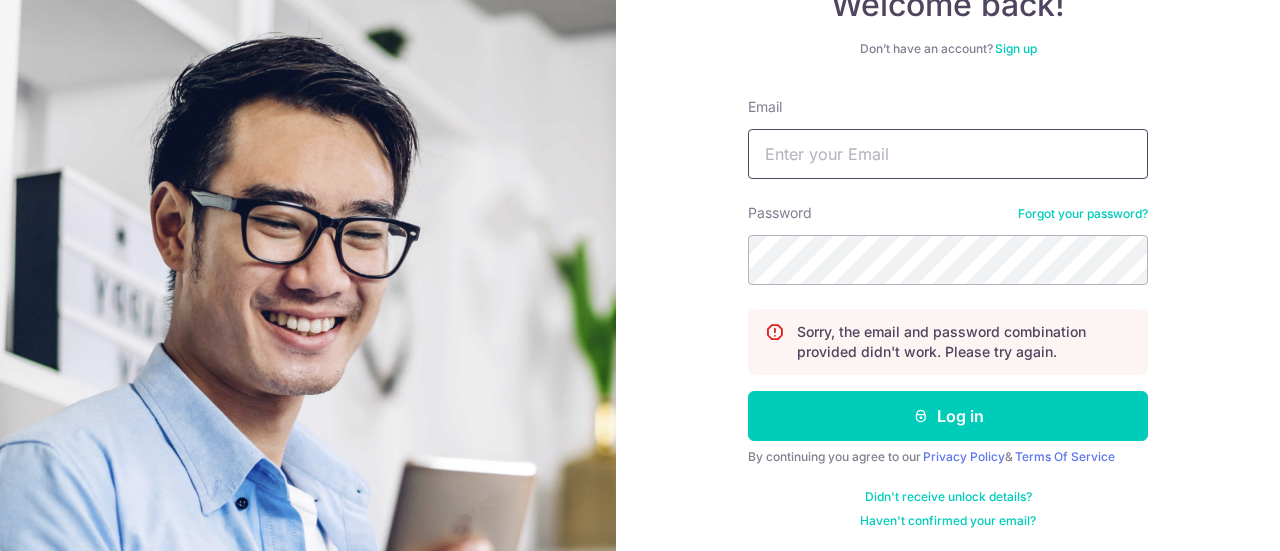 type on "junweitay@gmail.com" 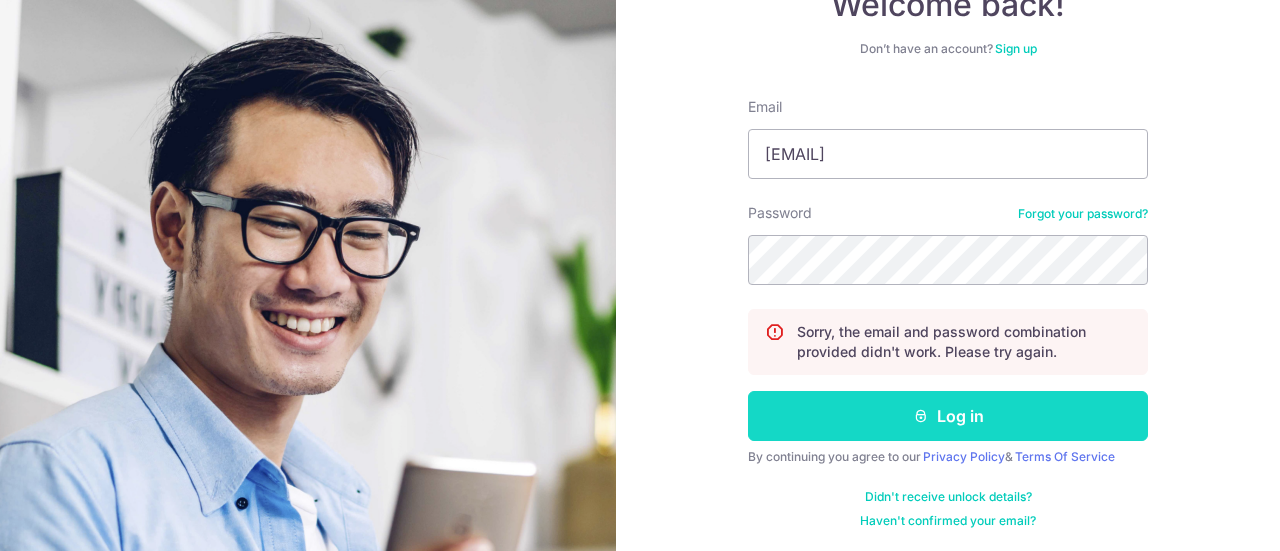 click at bounding box center [921, 416] 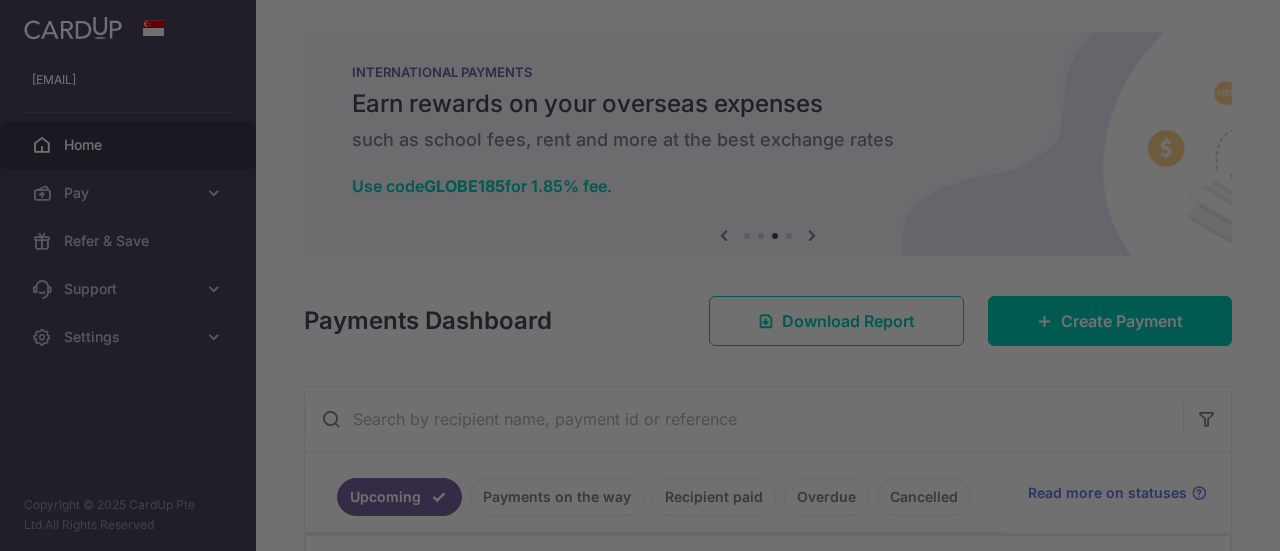 scroll, scrollTop: 0, scrollLeft: 0, axis: both 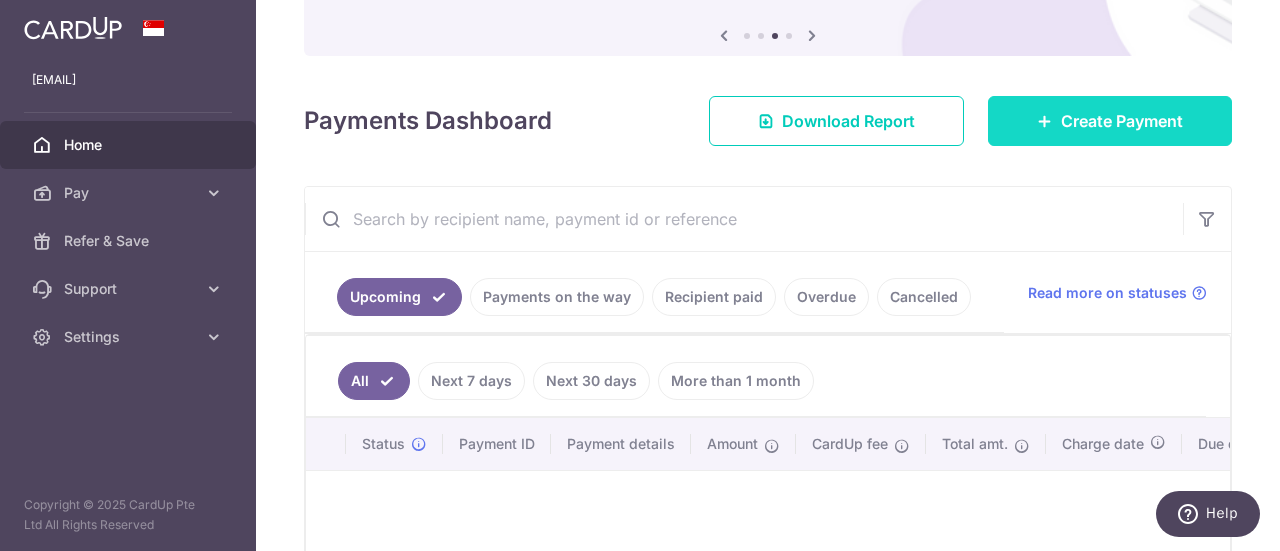 click on "Create Payment" at bounding box center (1110, 121) 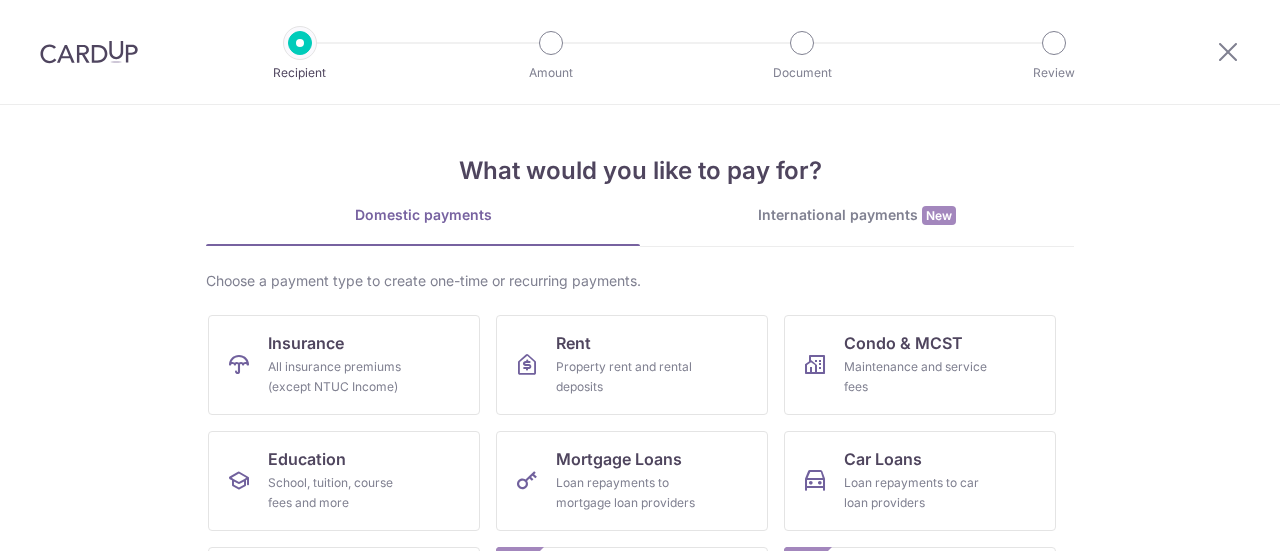 scroll, scrollTop: 0, scrollLeft: 0, axis: both 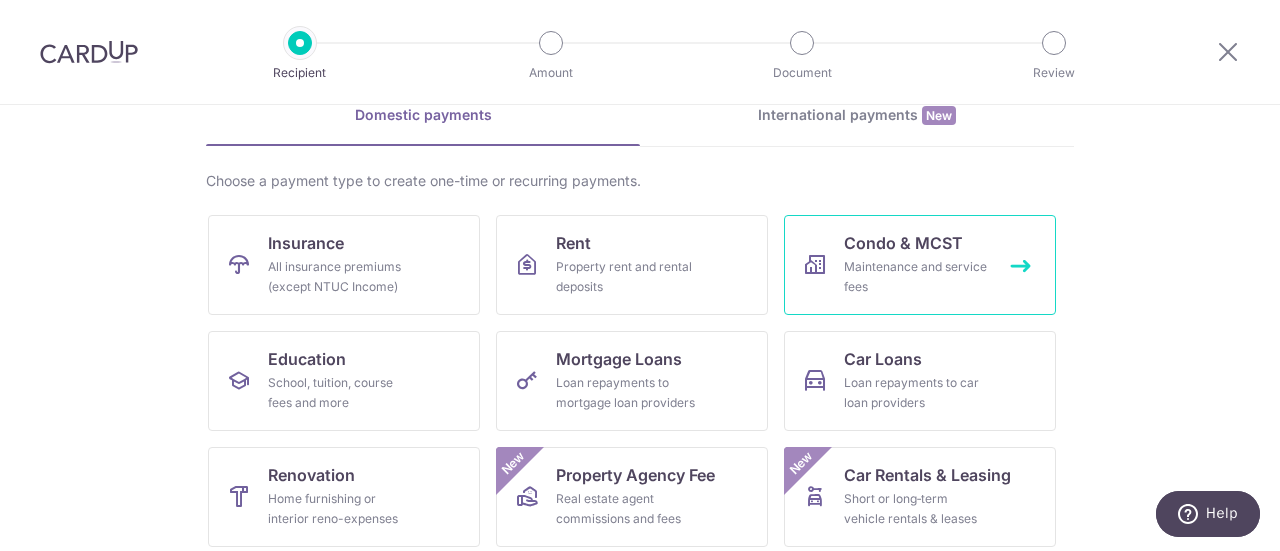 click on "Condo & MCST" at bounding box center (903, 243) 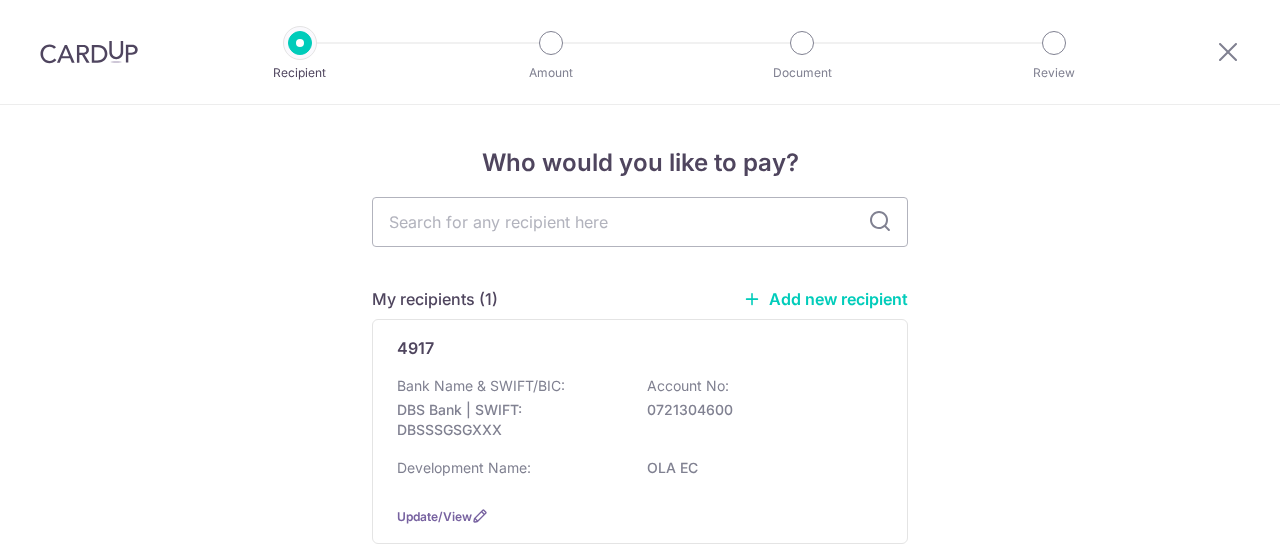 scroll, scrollTop: 0, scrollLeft: 0, axis: both 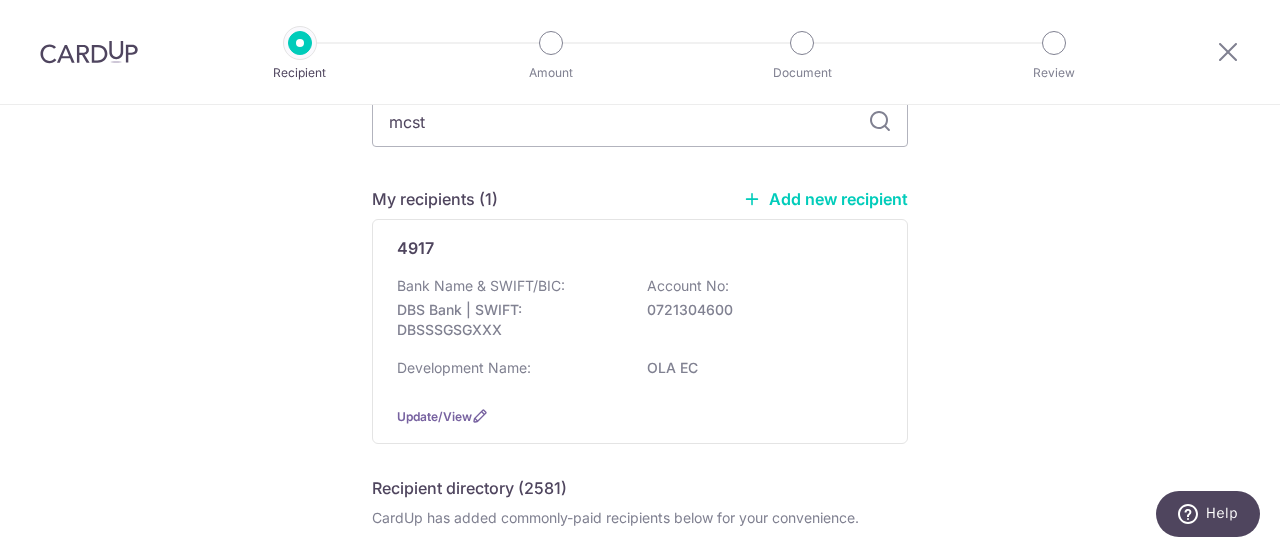type on "mcst" 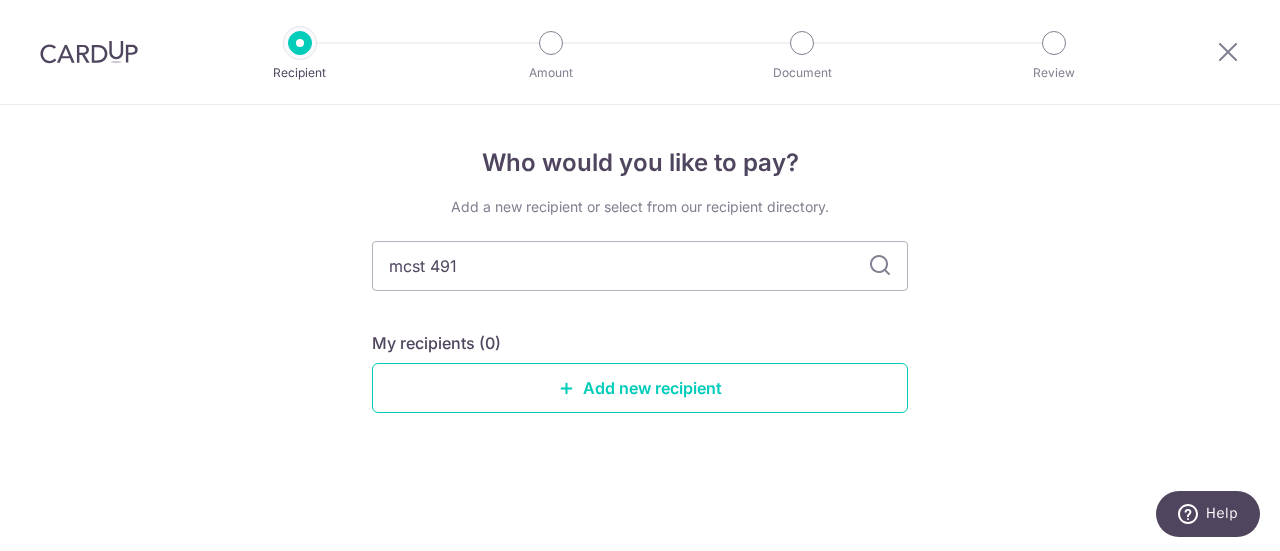 type on "mcst 4917" 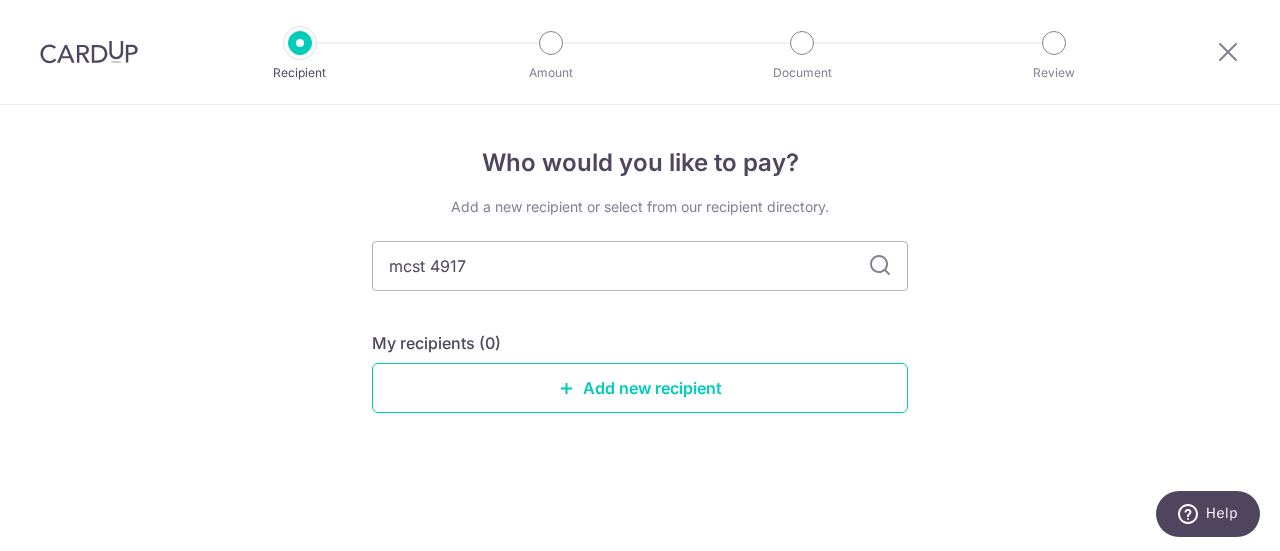 click at bounding box center (880, 266) 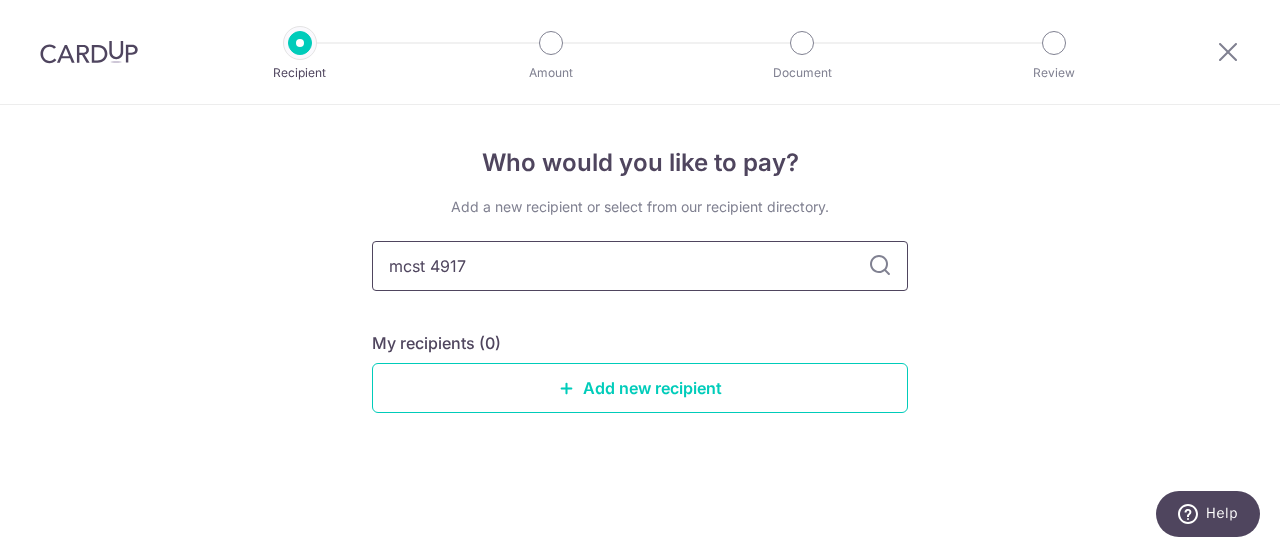 click on "mcst 4917" at bounding box center (640, 266) 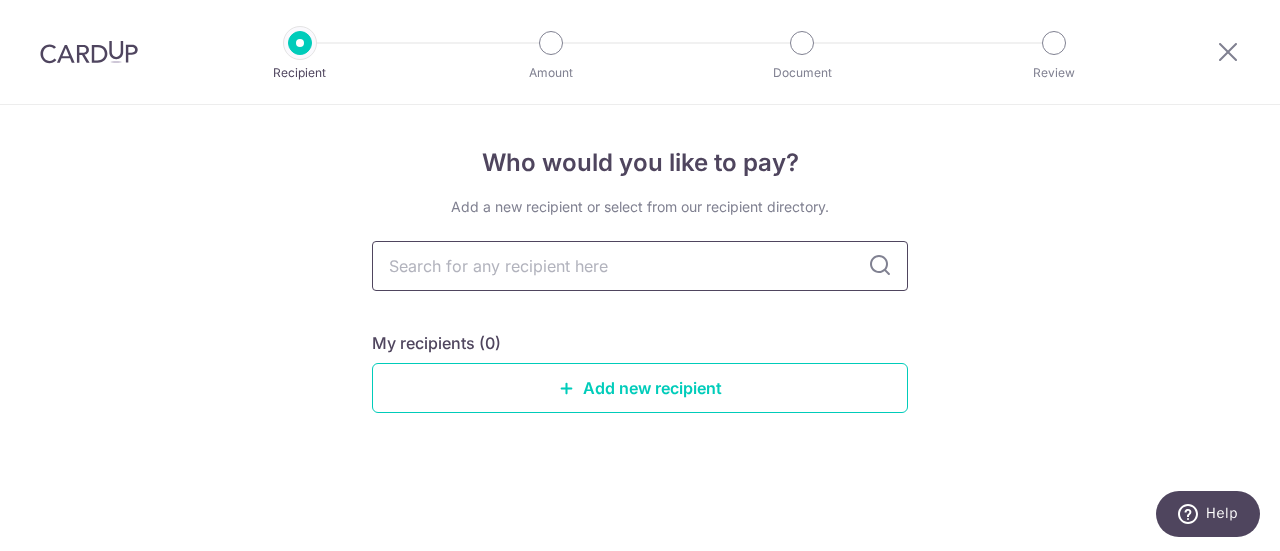 type 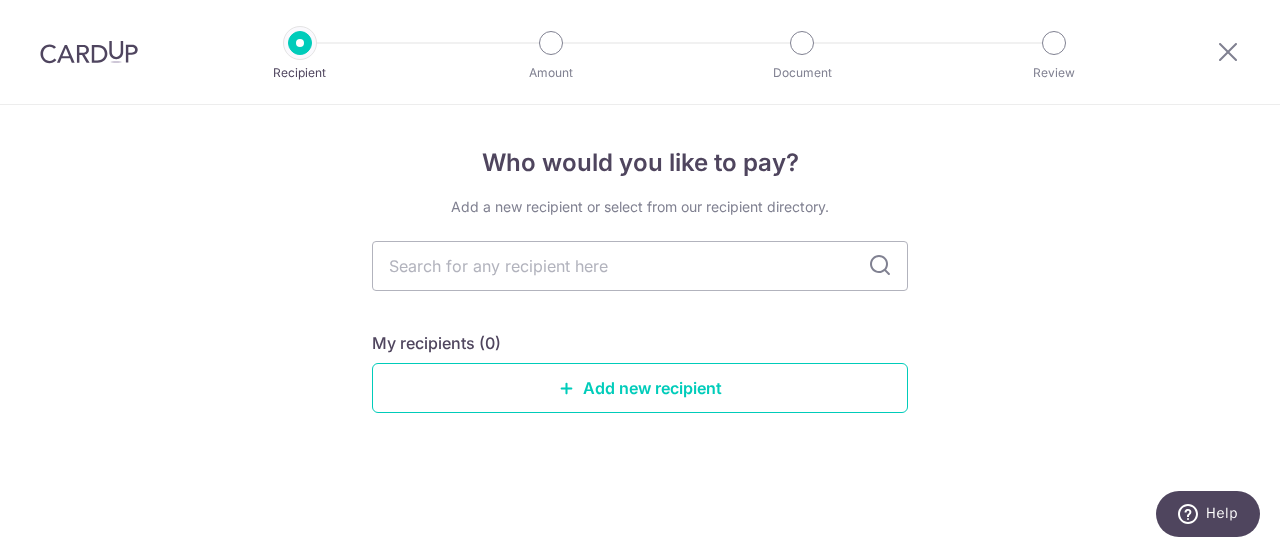 click on "Who would you like to pay?
Add a new recipient or select from our recipient directory.
My recipients (0)
Add new recipient" at bounding box center [640, 328] 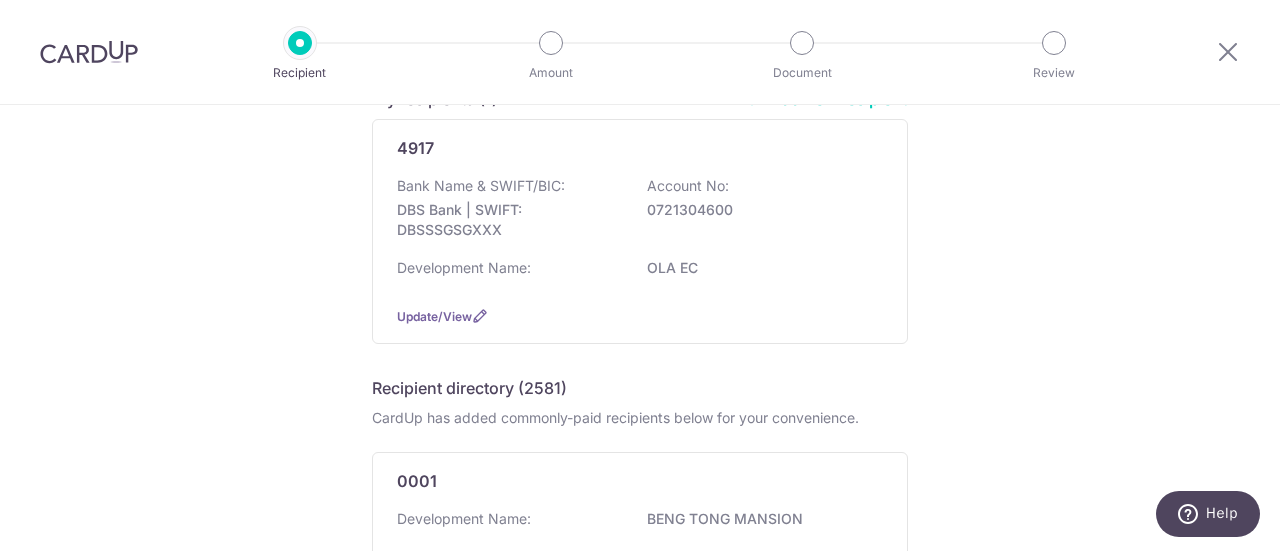 scroll, scrollTop: 100, scrollLeft: 0, axis: vertical 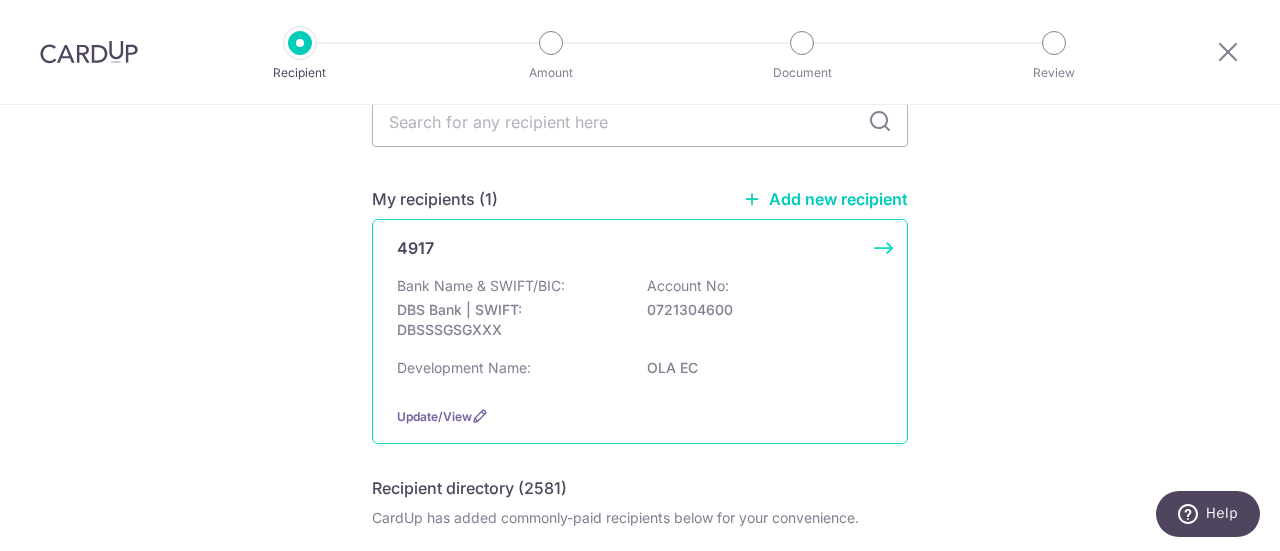 click on "DBS Bank | SWIFT: DBSSSGSGXXX" at bounding box center [509, 320] 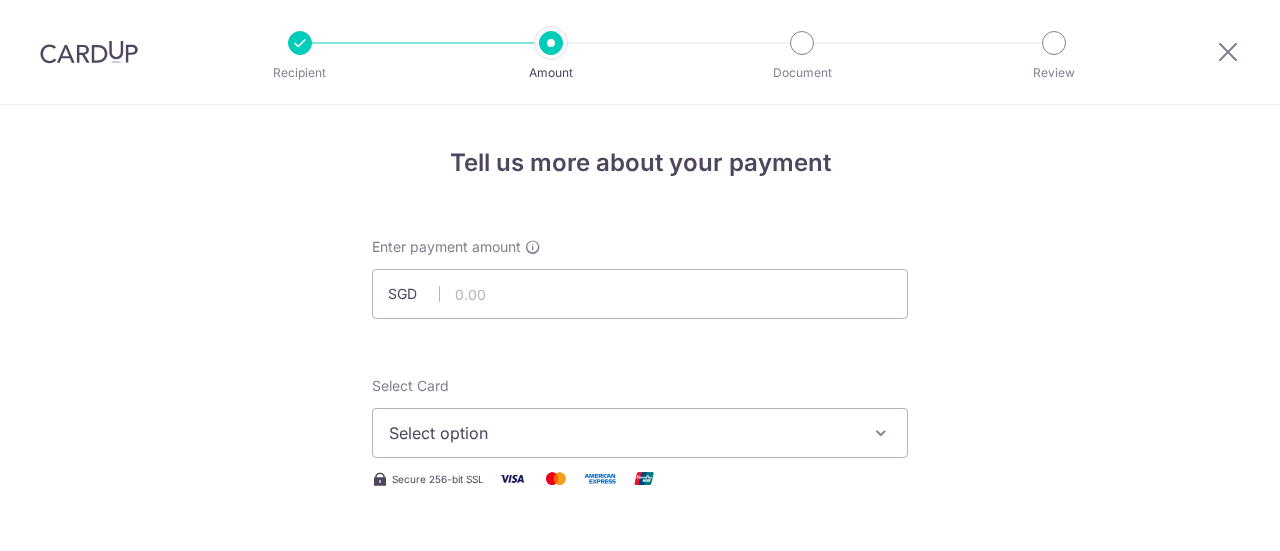 scroll, scrollTop: 0, scrollLeft: 0, axis: both 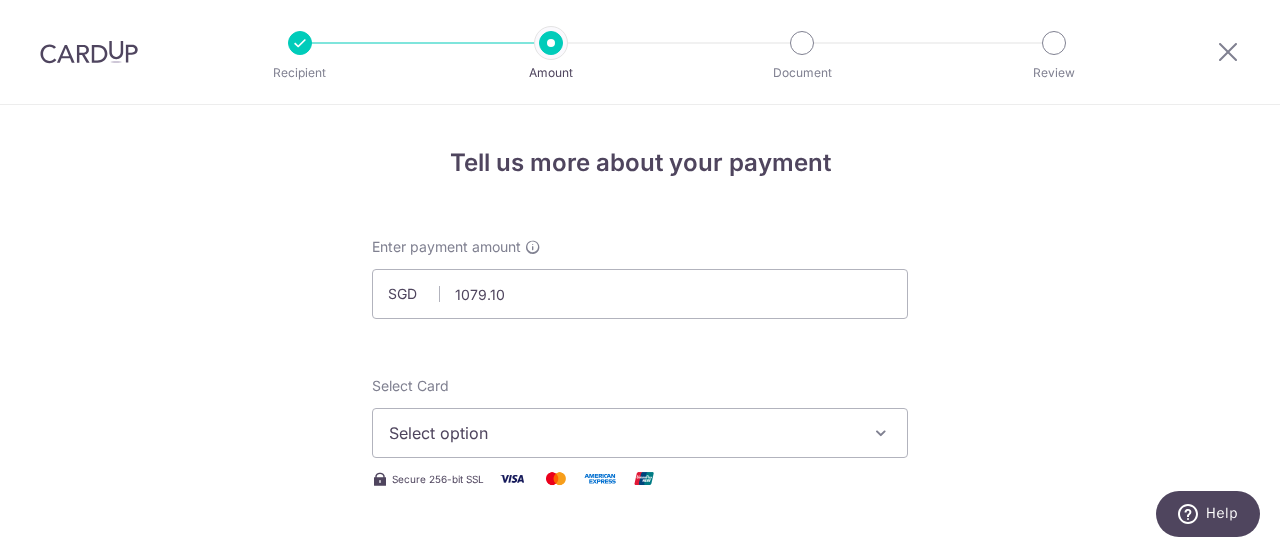 type on "1,079.10" 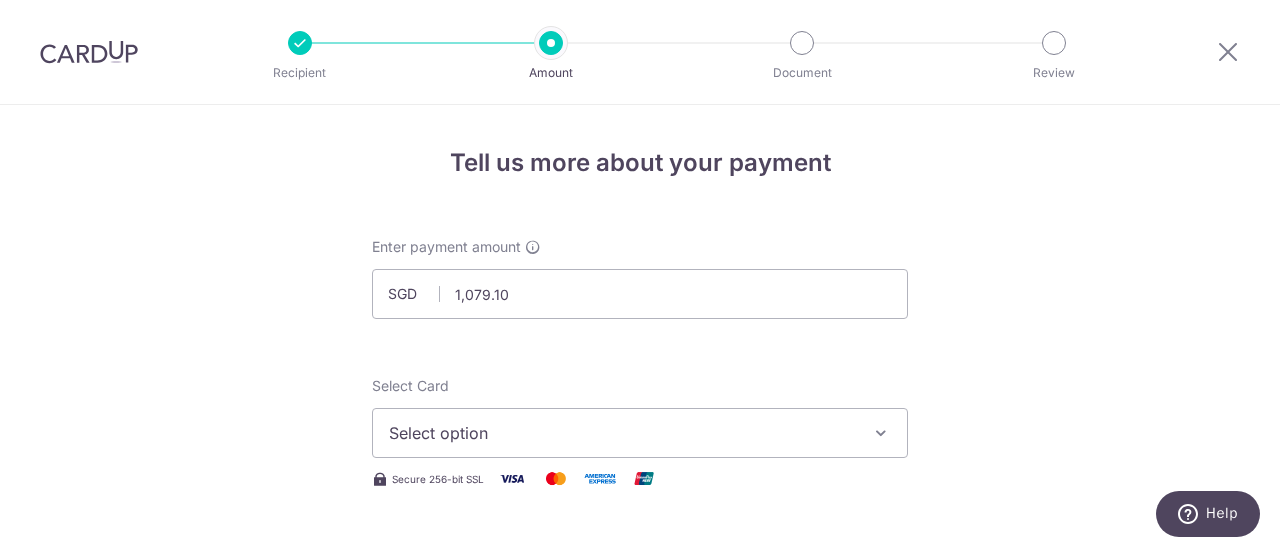 click on "Tell us more about your payment
Enter payment amount
SGD
1,079.10
1079.10
Select Card
Select option
Add credit card
Your Cards
**** 5581
**** 1007
**** 4416
**** 9890
**** 9944
Secure 256-bit SSL
Text" at bounding box center (640, 1009) 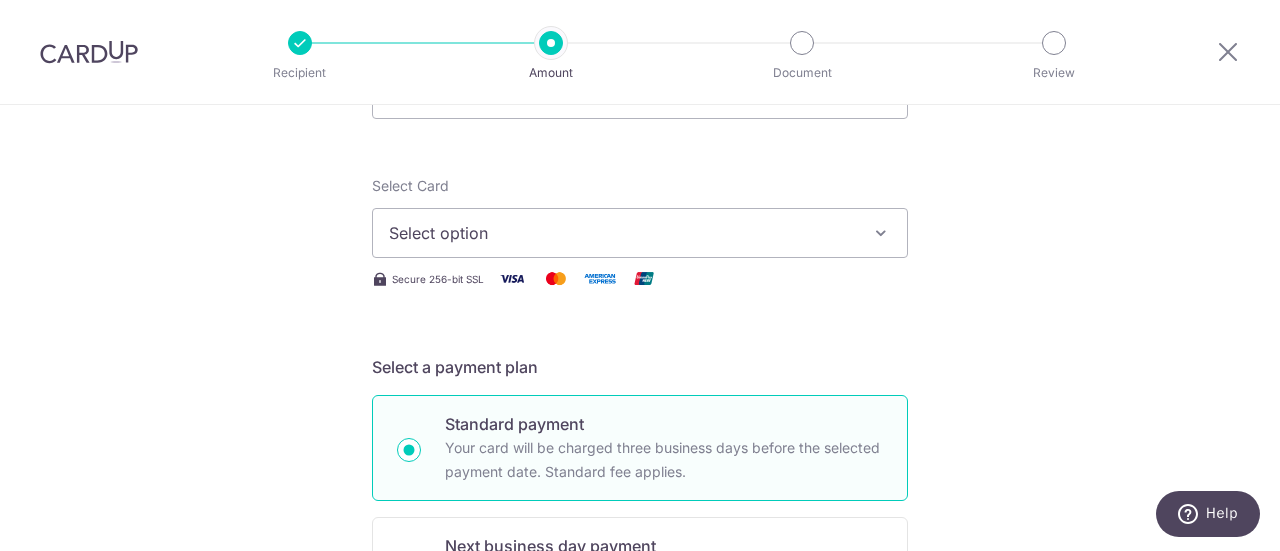 click on "Select option" at bounding box center (622, 233) 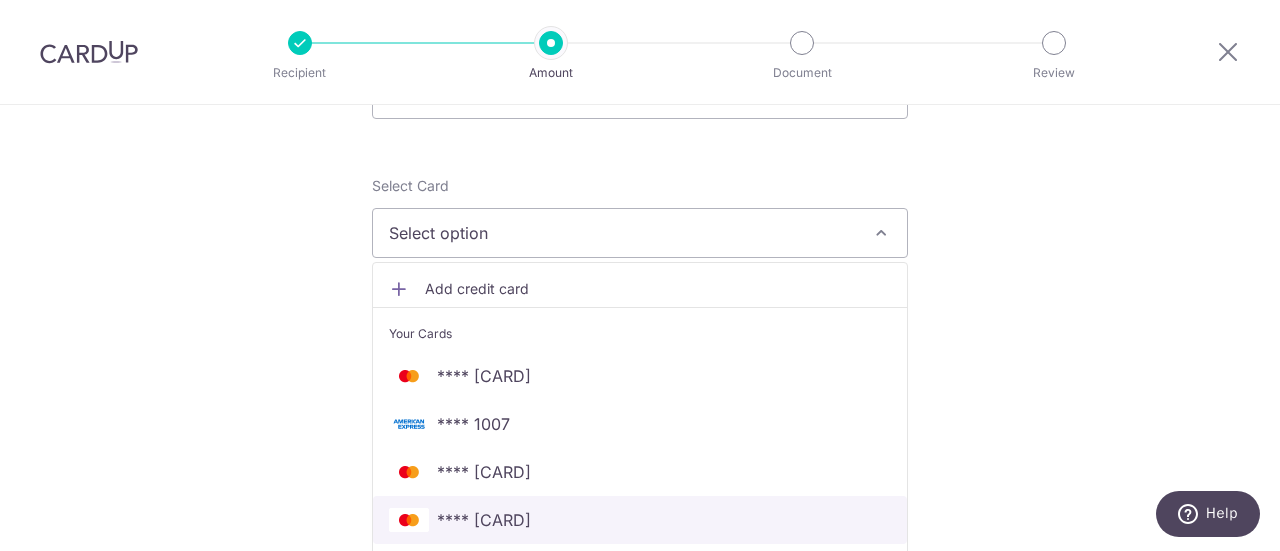 click on "**** 9890" at bounding box center [640, 520] 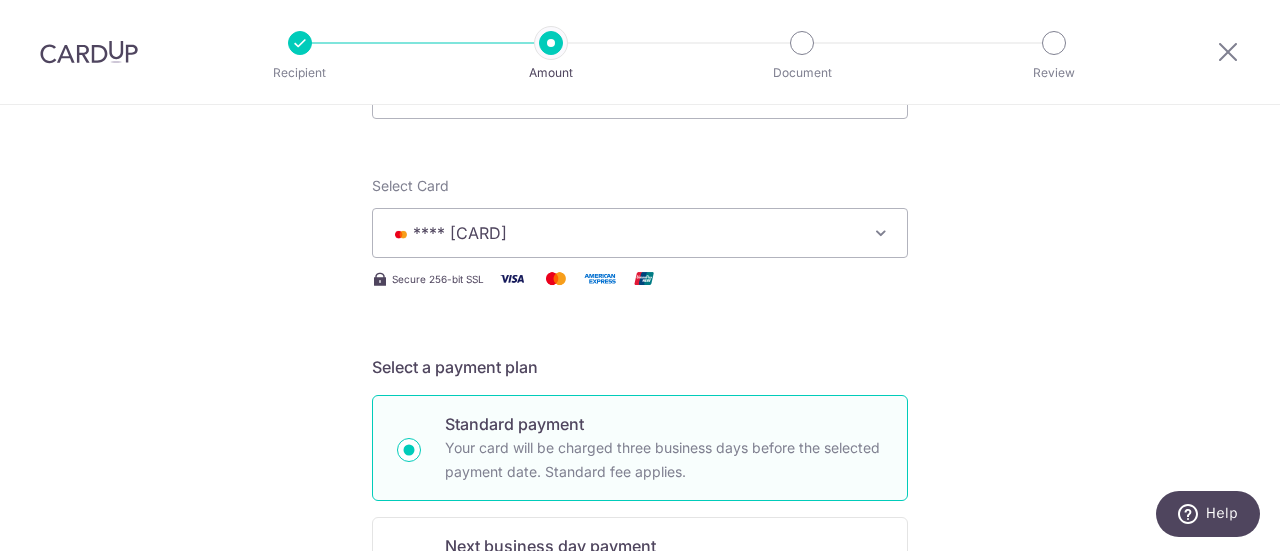 click on "Tell us more about your payment
Enter payment amount
SGD
1,079.10
1079.10
Select Card
**** 9890
Add credit card
Your Cards
**** 5581
**** 1007
**** 4416
**** 9890
**** 9944
Secure 256-bit SSL
Text
New card details" at bounding box center [640, 809] 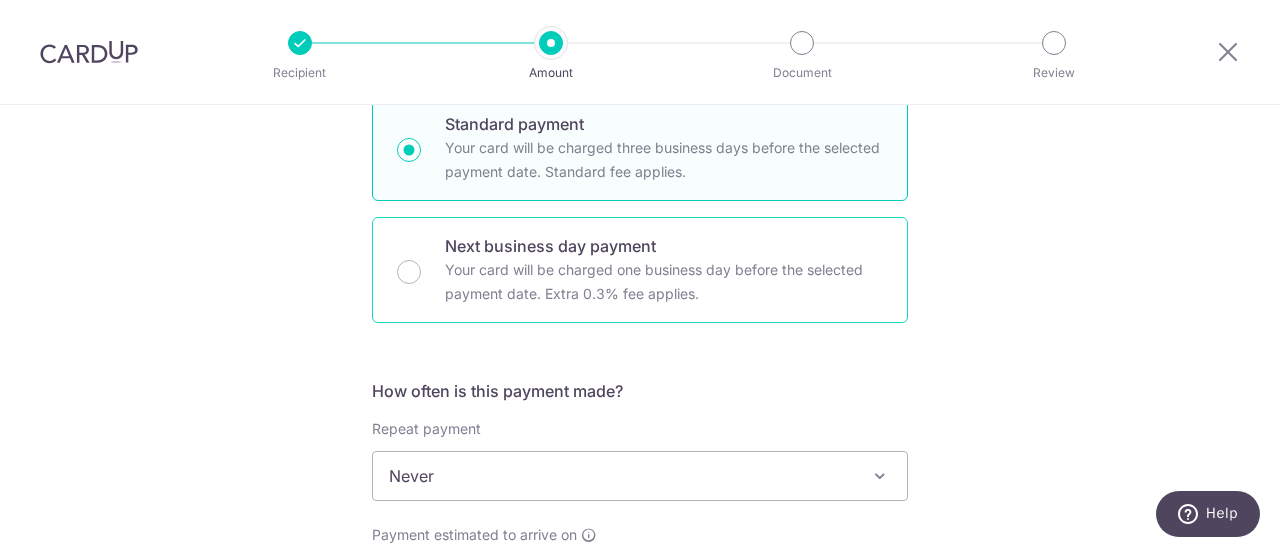scroll, scrollTop: 700, scrollLeft: 0, axis: vertical 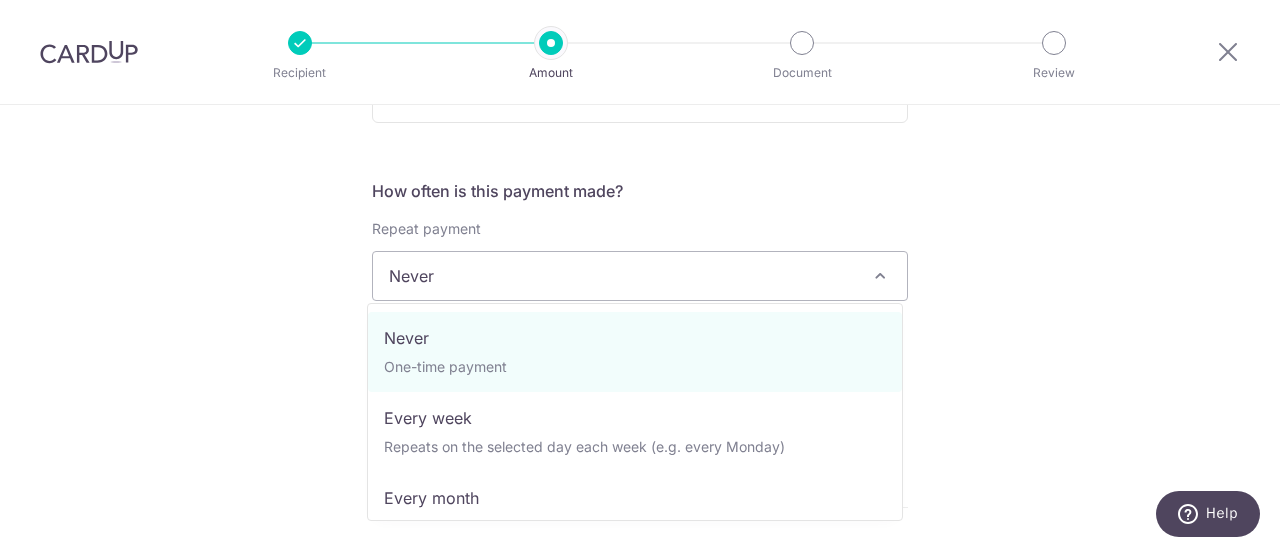 click on "Never" at bounding box center [640, 276] 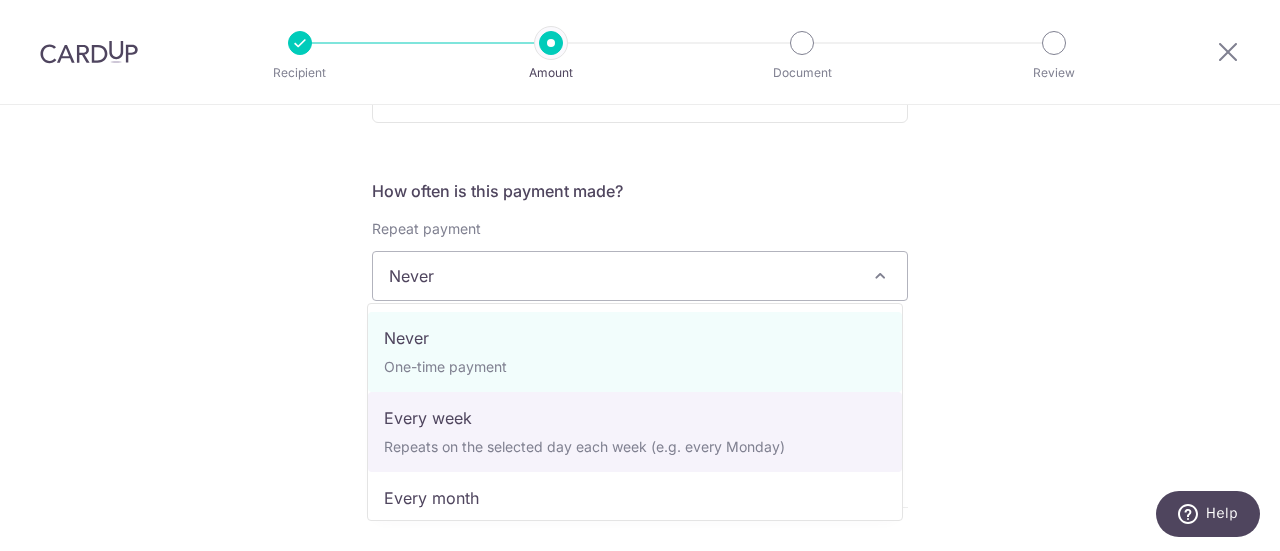 click on "Tell us more about your payment
Enter payment amount
SGD
1,079.10
1079.10
Select Card
**** 9890
Add credit card
Your Cards
**** 5581
**** 1007
**** 4416
**** 9890
**** 9944
Secure 256-bit SSL
Text
New card details" at bounding box center [640, 309] 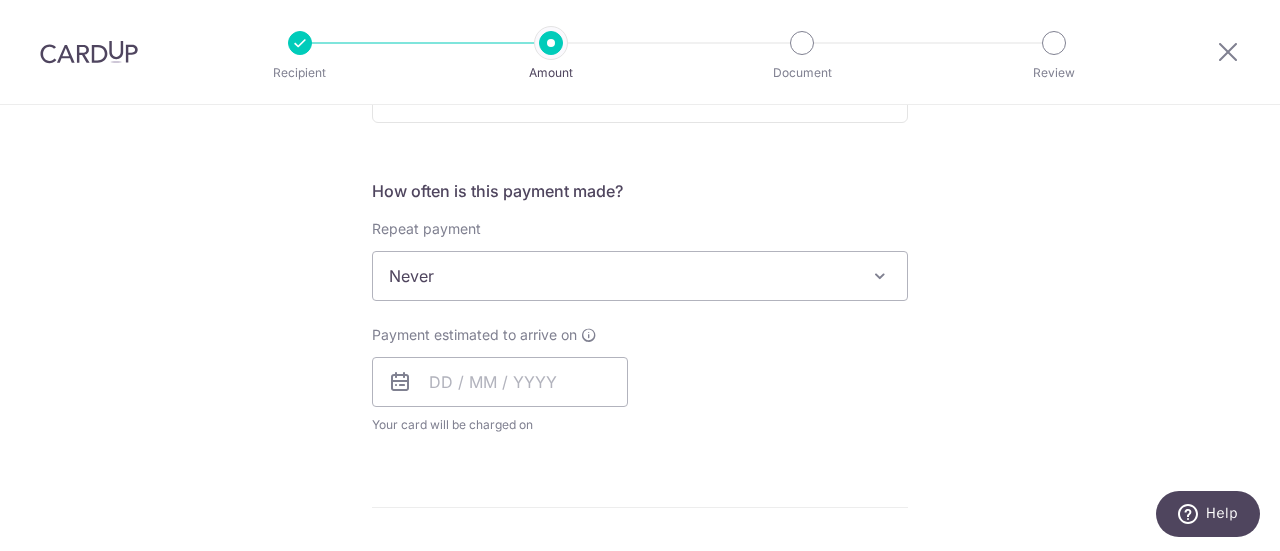 scroll, scrollTop: 900, scrollLeft: 0, axis: vertical 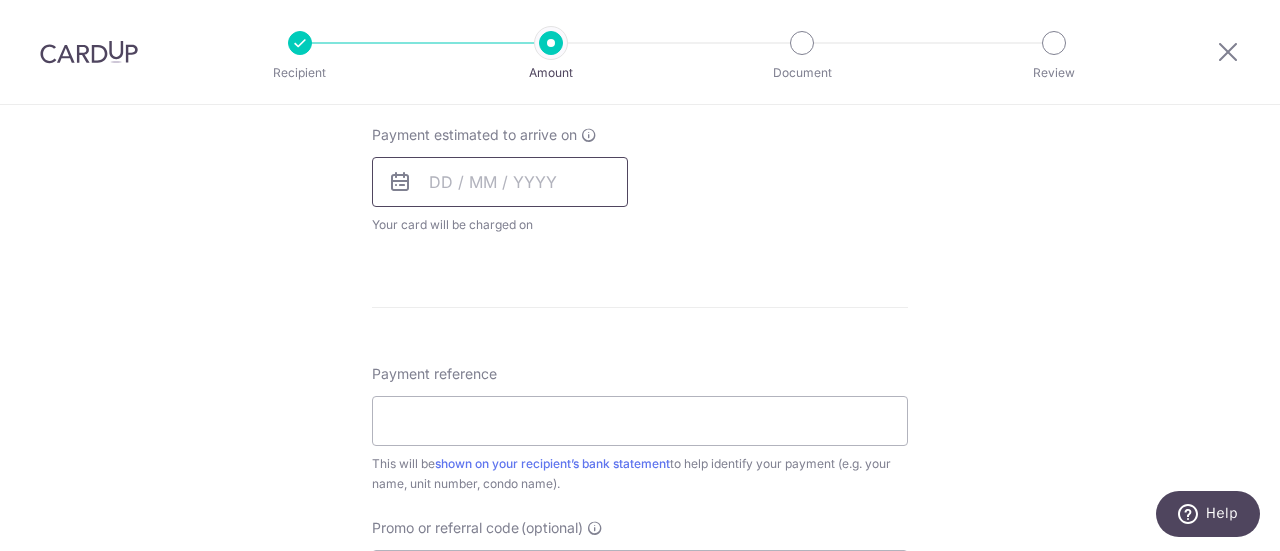 click at bounding box center (500, 182) 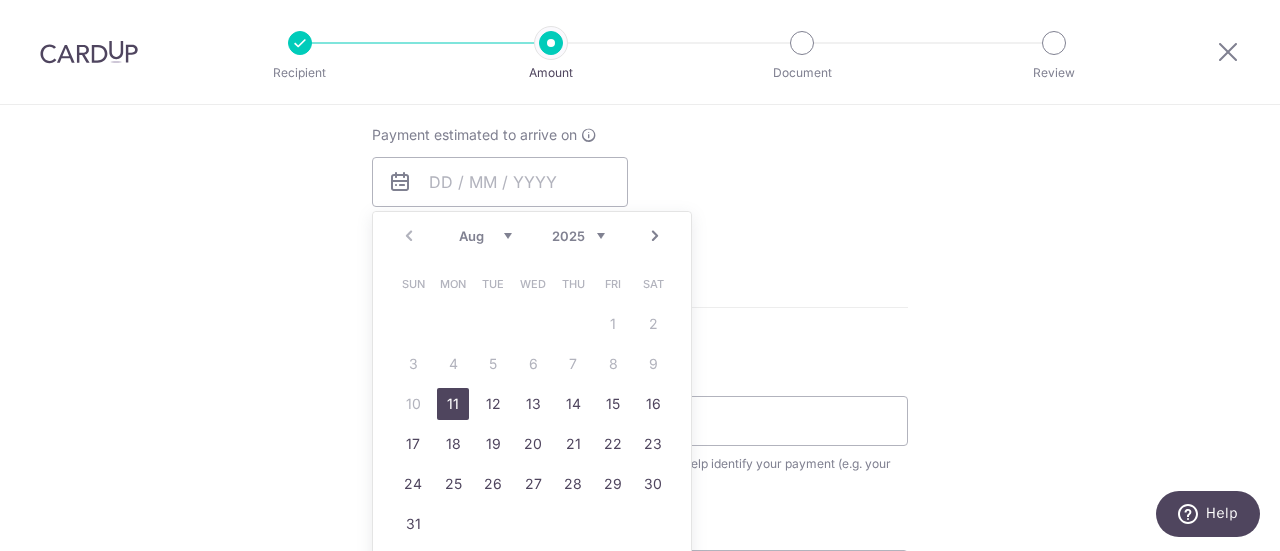 click on "11" at bounding box center [453, 404] 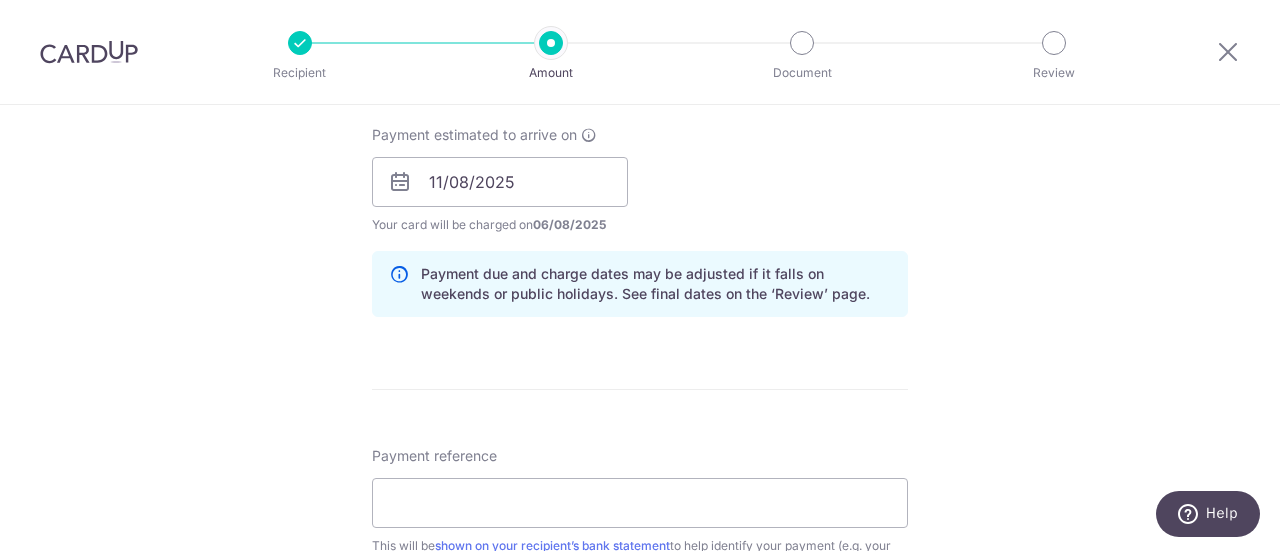 click on "Tell us more about your payment
Enter payment amount
SGD
1,079.10
1079.10
Select Card
**** 9890
Add credit card
Your Cards
**** 5581
**** 1007
**** 4416
**** 9890
**** 9944
Secure 256-bit SSL
Text
New card details" at bounding box center [640, 150] 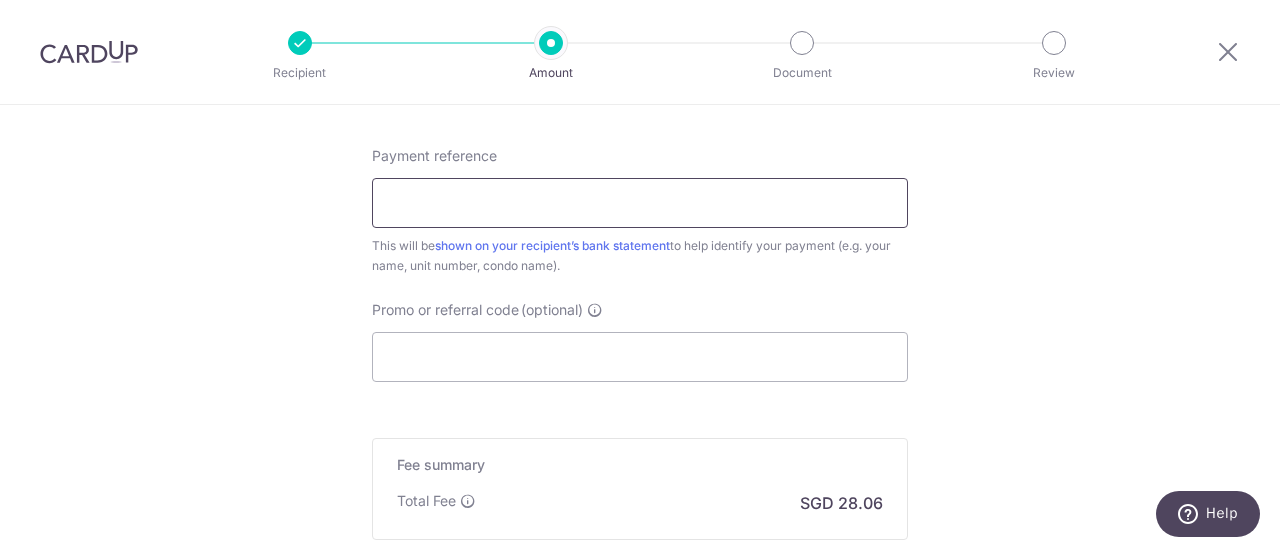 click on "Payment reference" at bounding box center (640, 203) 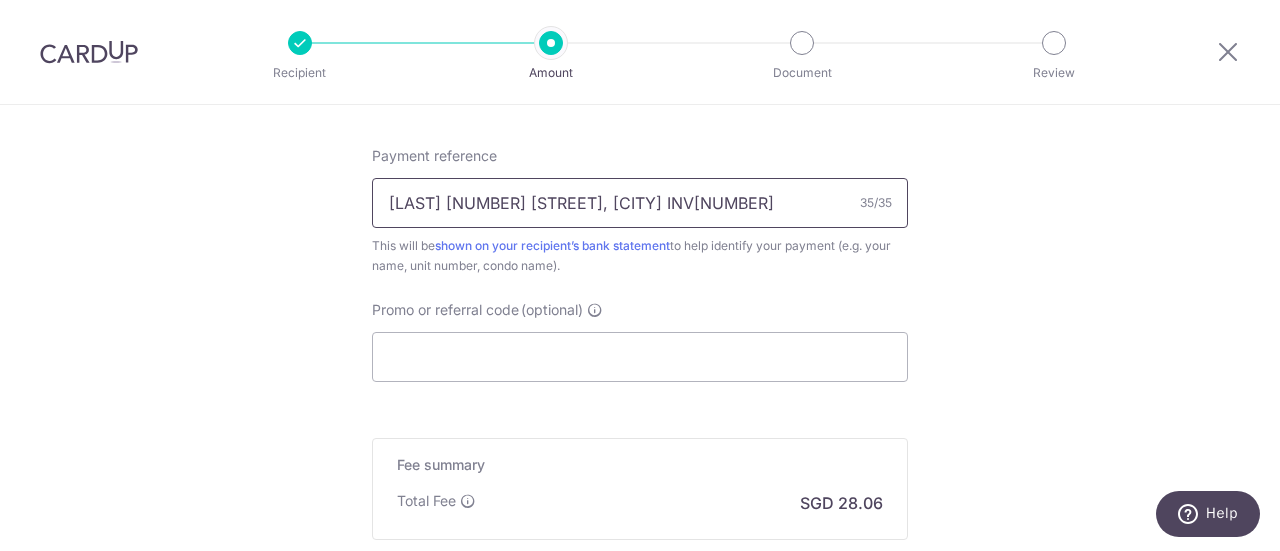 click on "TAYJUNWEI 72 #12-06 OLAEC INV250538" at bounding box center (640, 203) 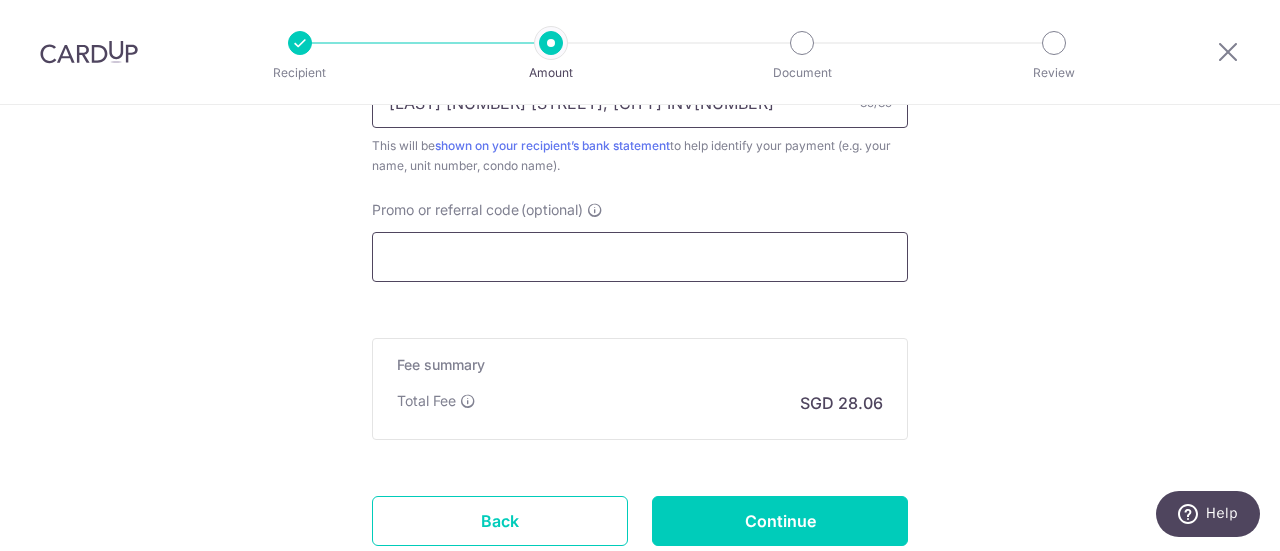 type on "TAYJUNWEI 72 #12-06OLAEC INV2508392" 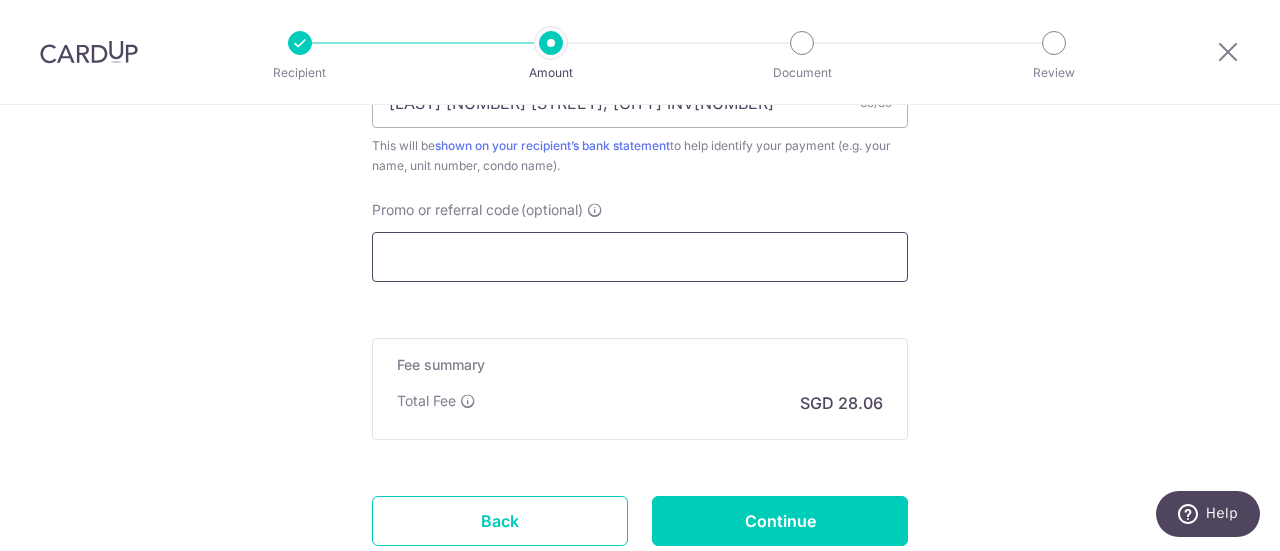 click on "Promo or referral code
(optional)" at bounding box center [640, 257] 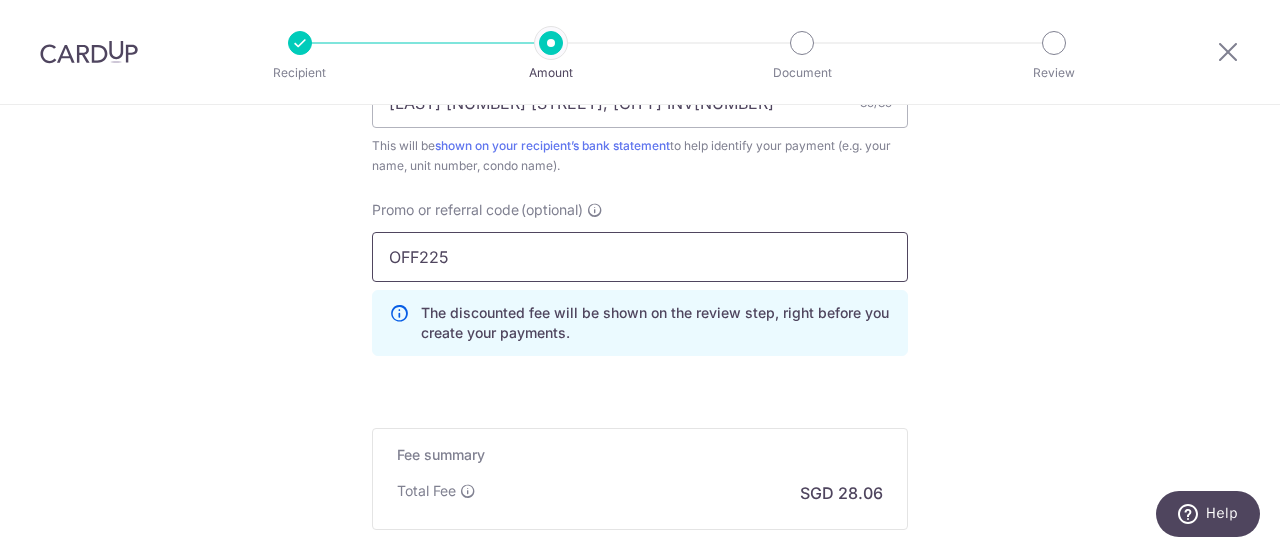 type on "OFF225" 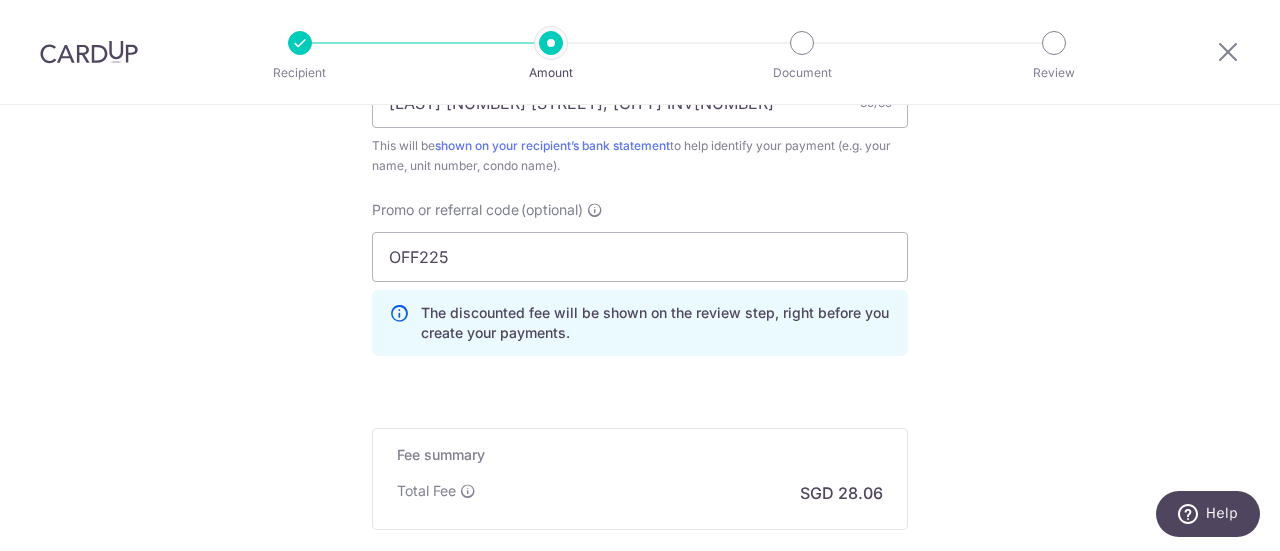click on "Tell us more about your payment
Enter payment amount
SGD
1,079.10
1079.10
Select Card
**** 9890
Add credit card
Your Cards
**** 5581
**** 1007
**** 4416
**** 9890
**** 9944
Secure 256-bit SSL
Text
New card details" at bounding box center [640, -205] 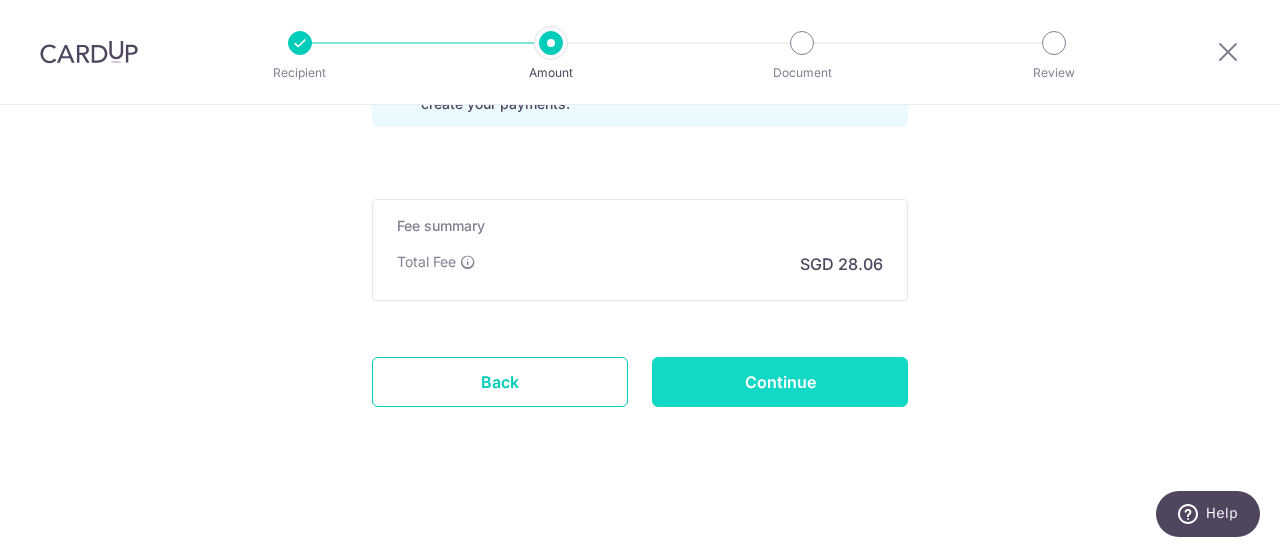 click on "Continue" at bounding box center [780, 382] 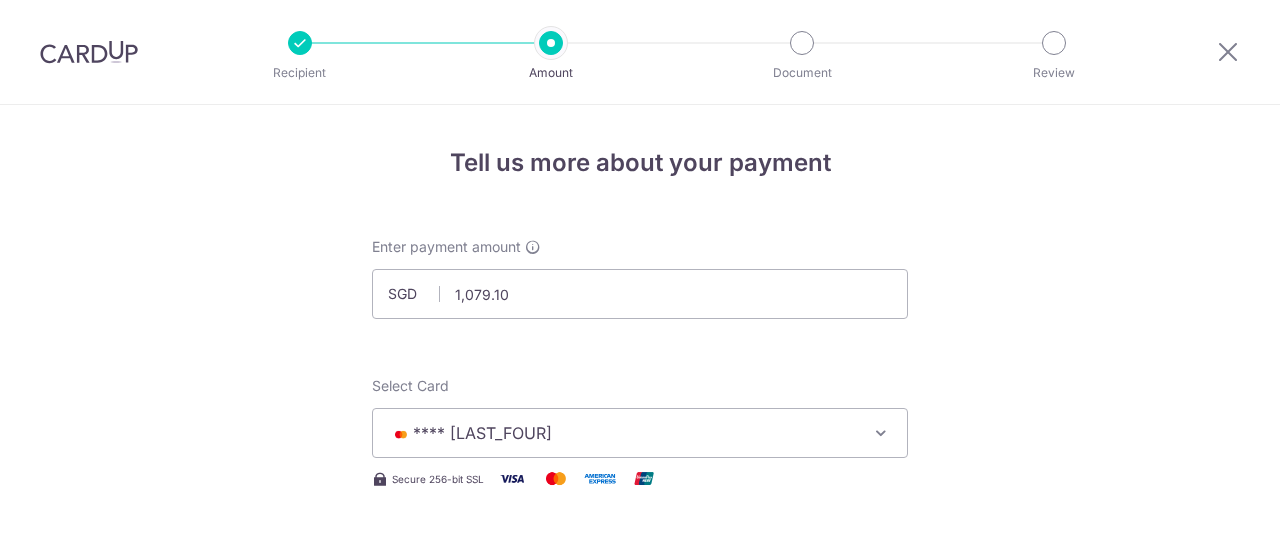 scroll, scrollTop: 0, scrollLeft: 0, axis: both 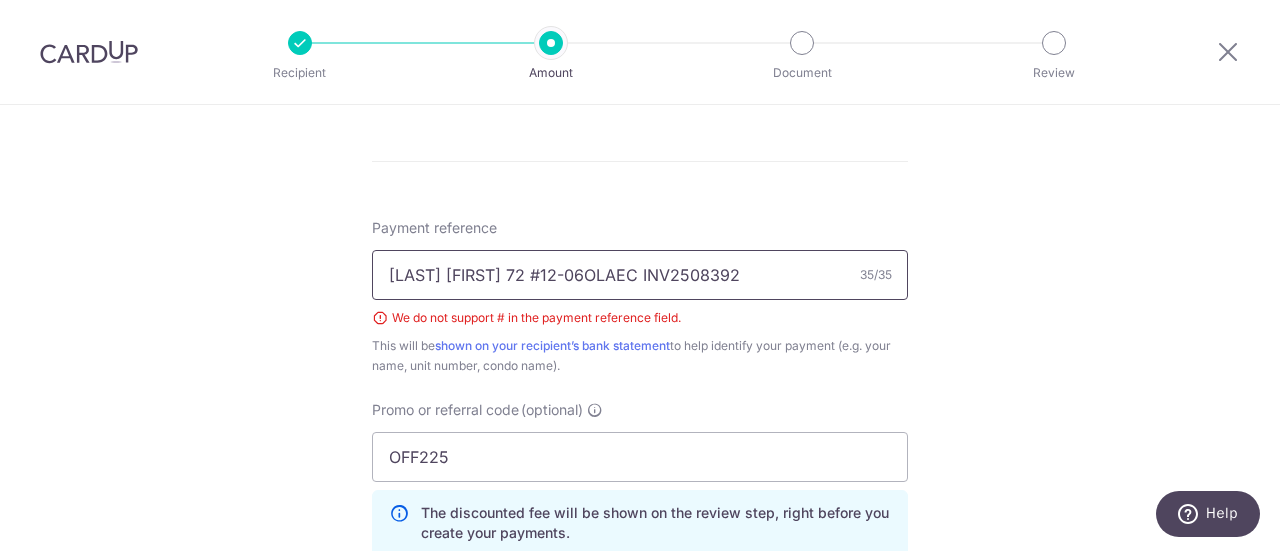click on "TAYJUNWEI 72 #12-06OLAEC INV2508392" at bounding box center (640, 275) 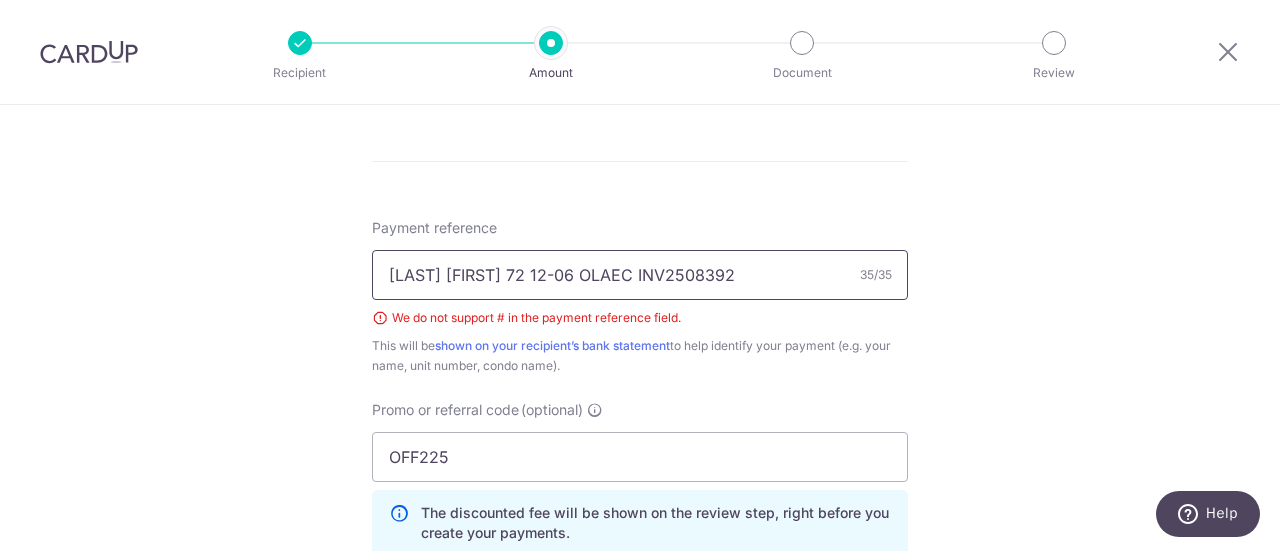 type on "TAYJUNWEI 72 12-06 OLAEC INV2508392" 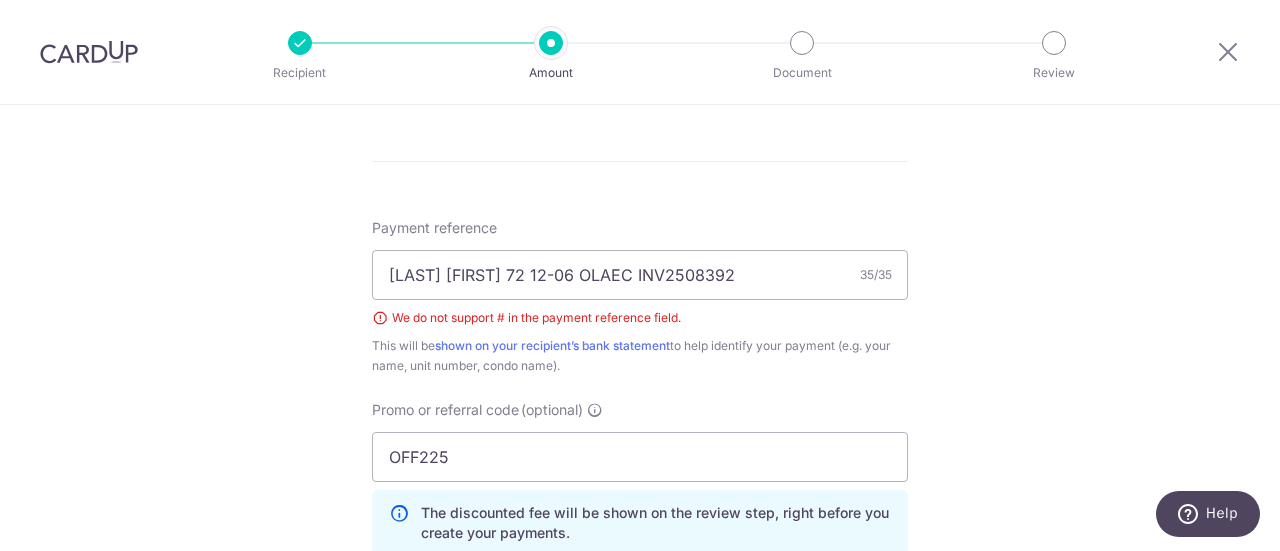 click on "Tell us more about your payment
Enter payment amount
SGD
1,079.10
1079.10
Select Card
**** 9890
Add credit card
Your Cards
**** 5581
**** 1007
**** 4416
**** 9890
**** 9944
Secure 256-bit SSL
Text
New card details" at bounding box center [640, -19] 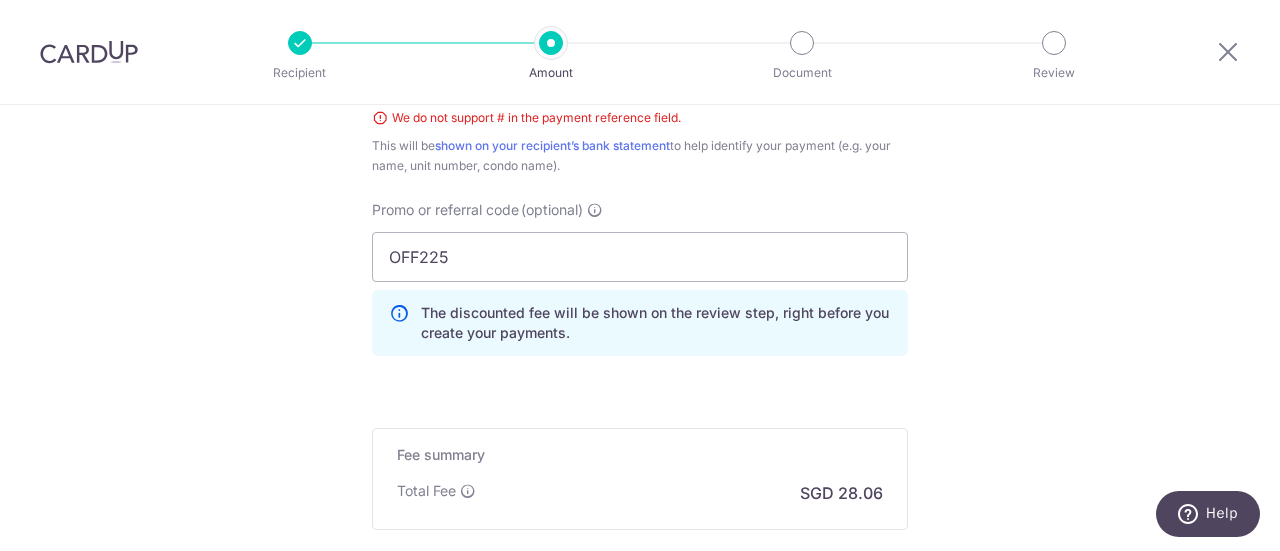 scroll, scrollTop: 1557, scrollLeft: 0, axis: vertical 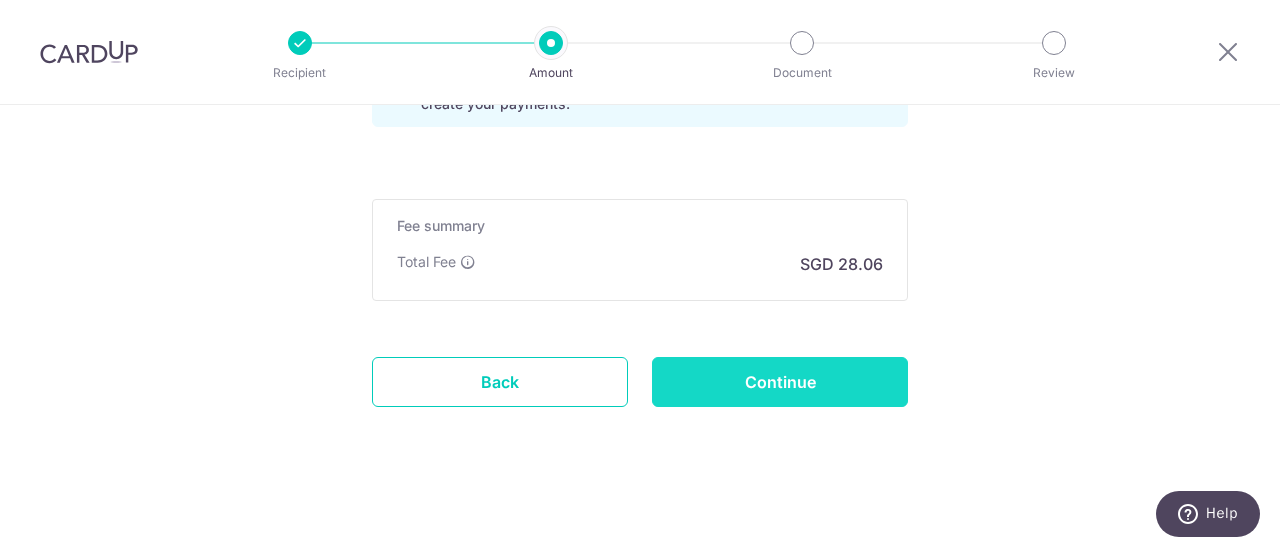 click on "Continue" at bounding box center (780, 382) 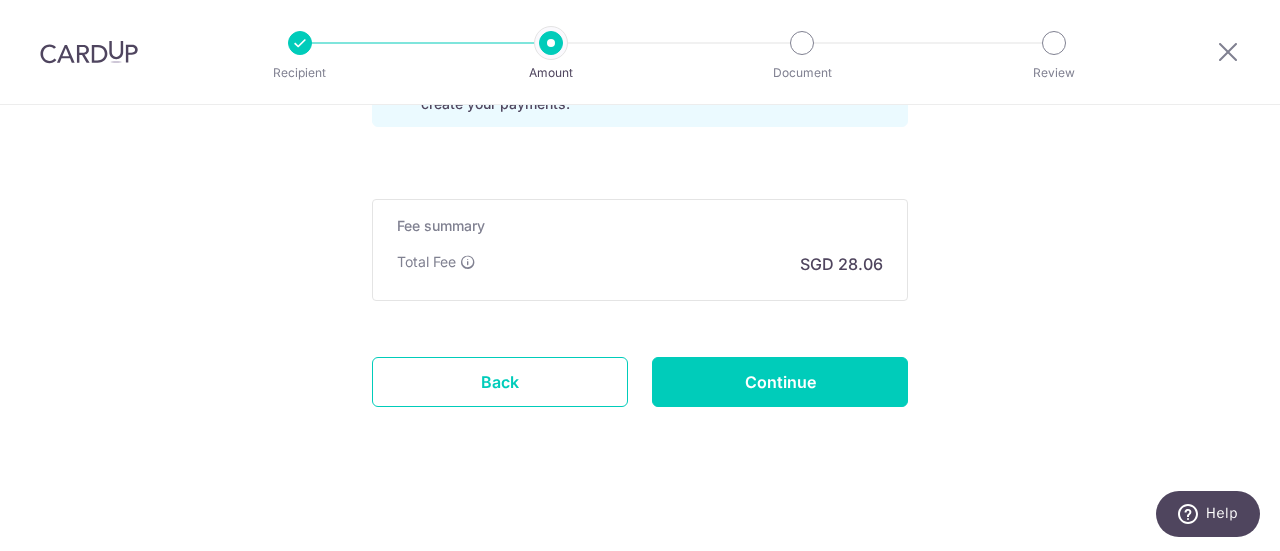 type on "Create Schedule" 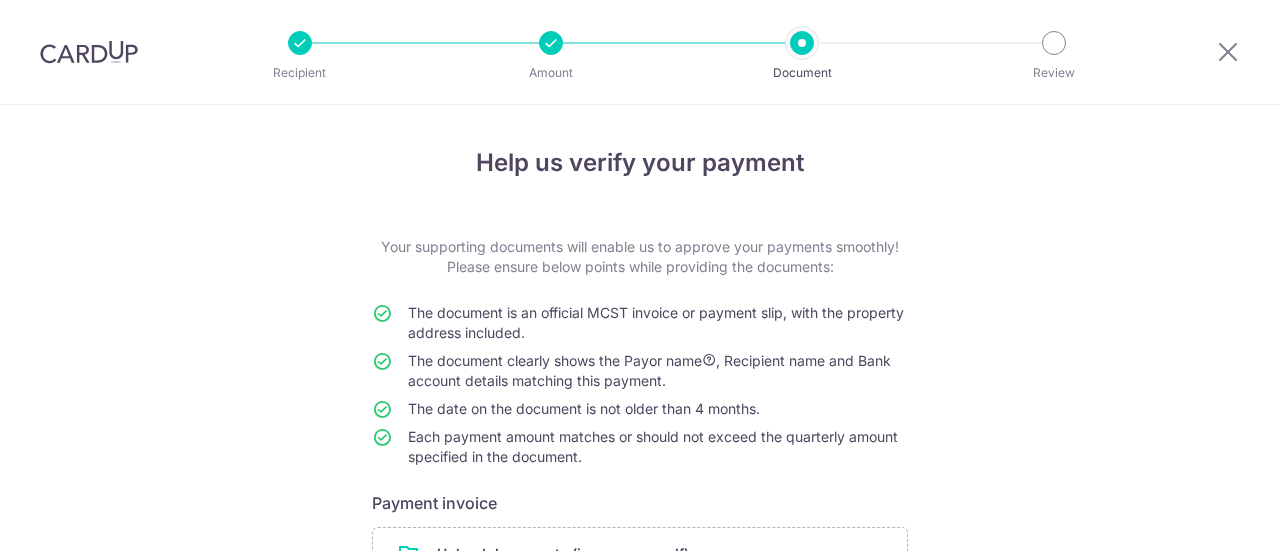 scroll, scrollTop: 0, scrollLeft: 0, axis: both 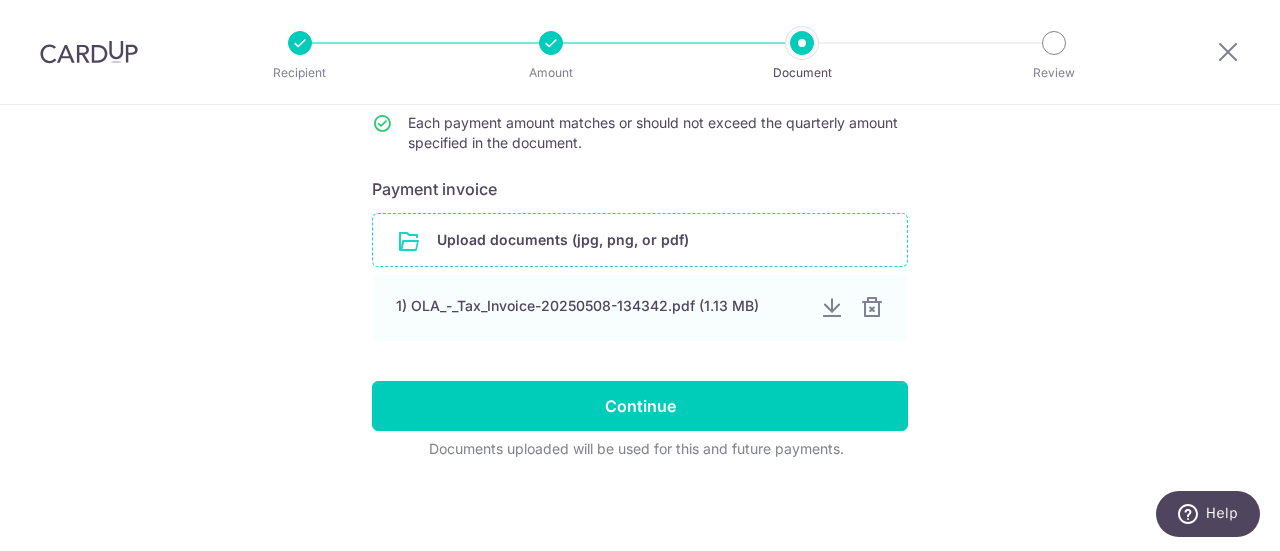 click at bounding box center (640, 240) 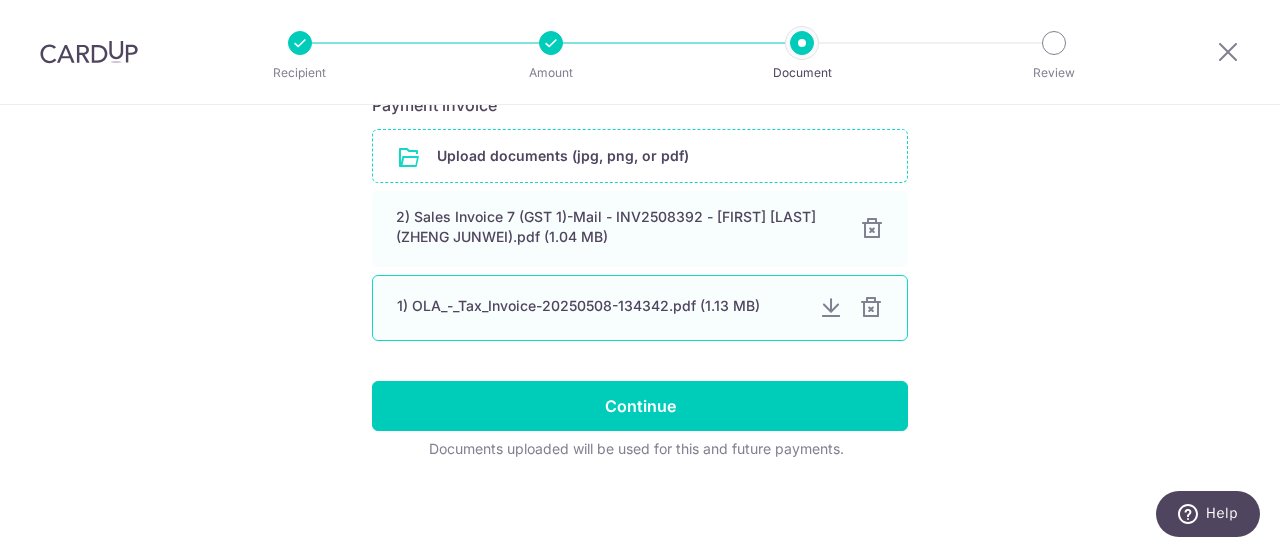 scroll, scrollTop: 398, scrollLeft: 0, axis: vertical 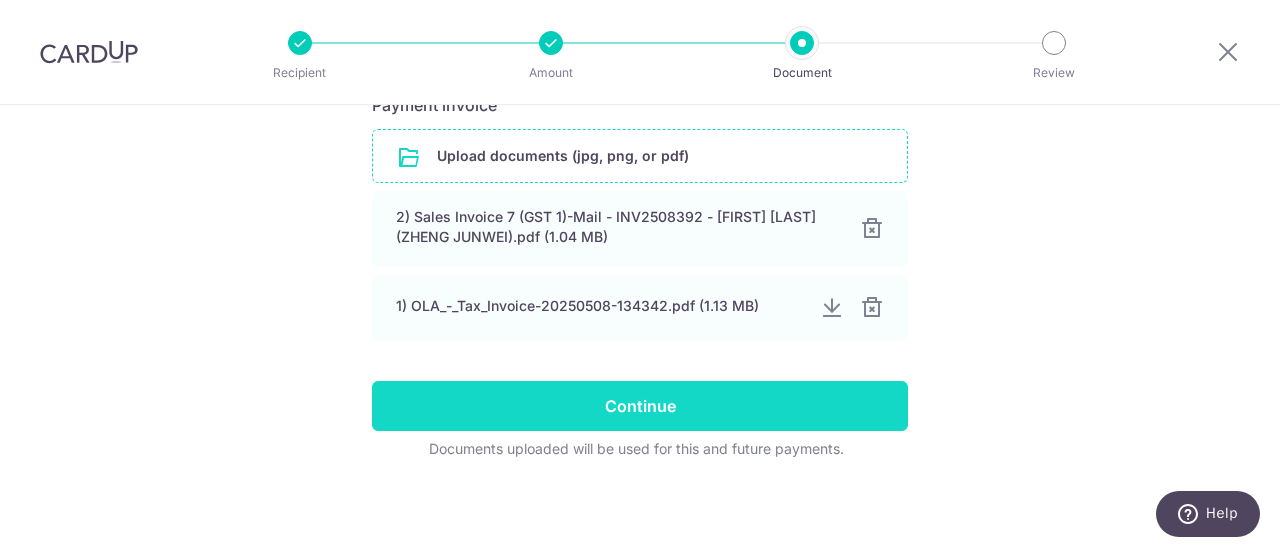 click on "Continue" at bounding box center [640, 406] 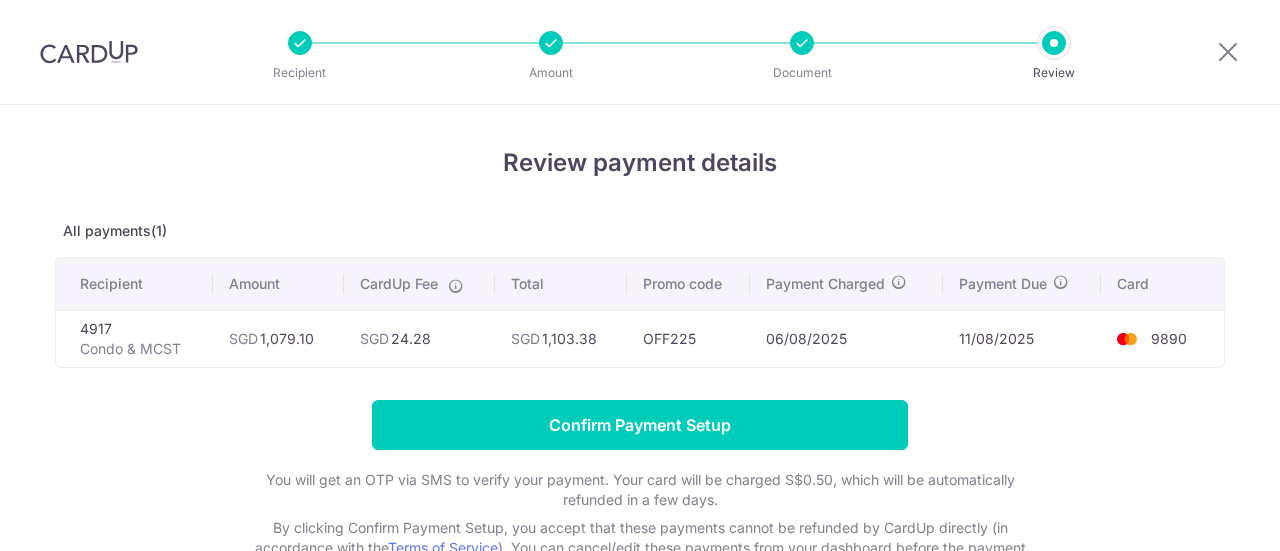 scroll, scrollTop: 0, scrollLeft: 0, axis: both 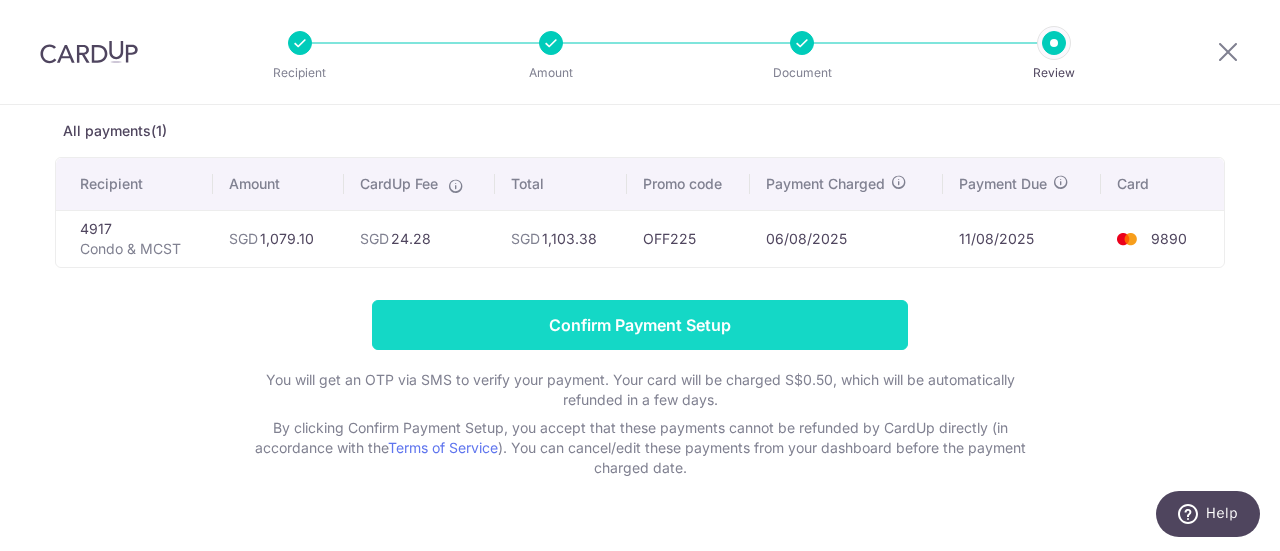 click on "Confirm Payment Setup" at bounding box center (640, 325) 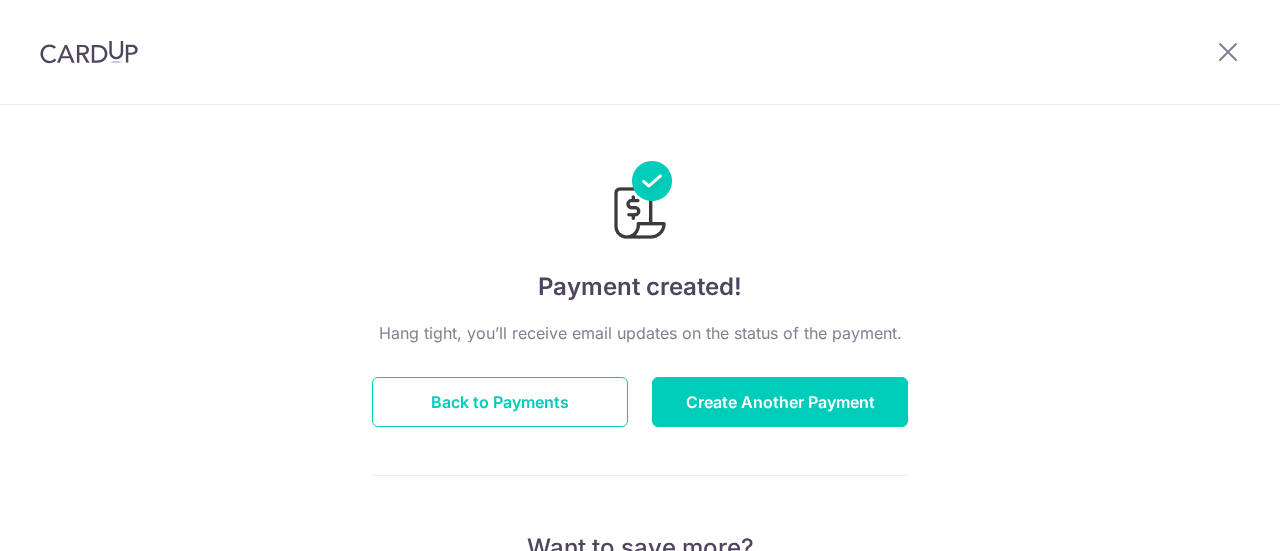 scroll, scrollTop: 0, scrollLeft: 0, axis: both 